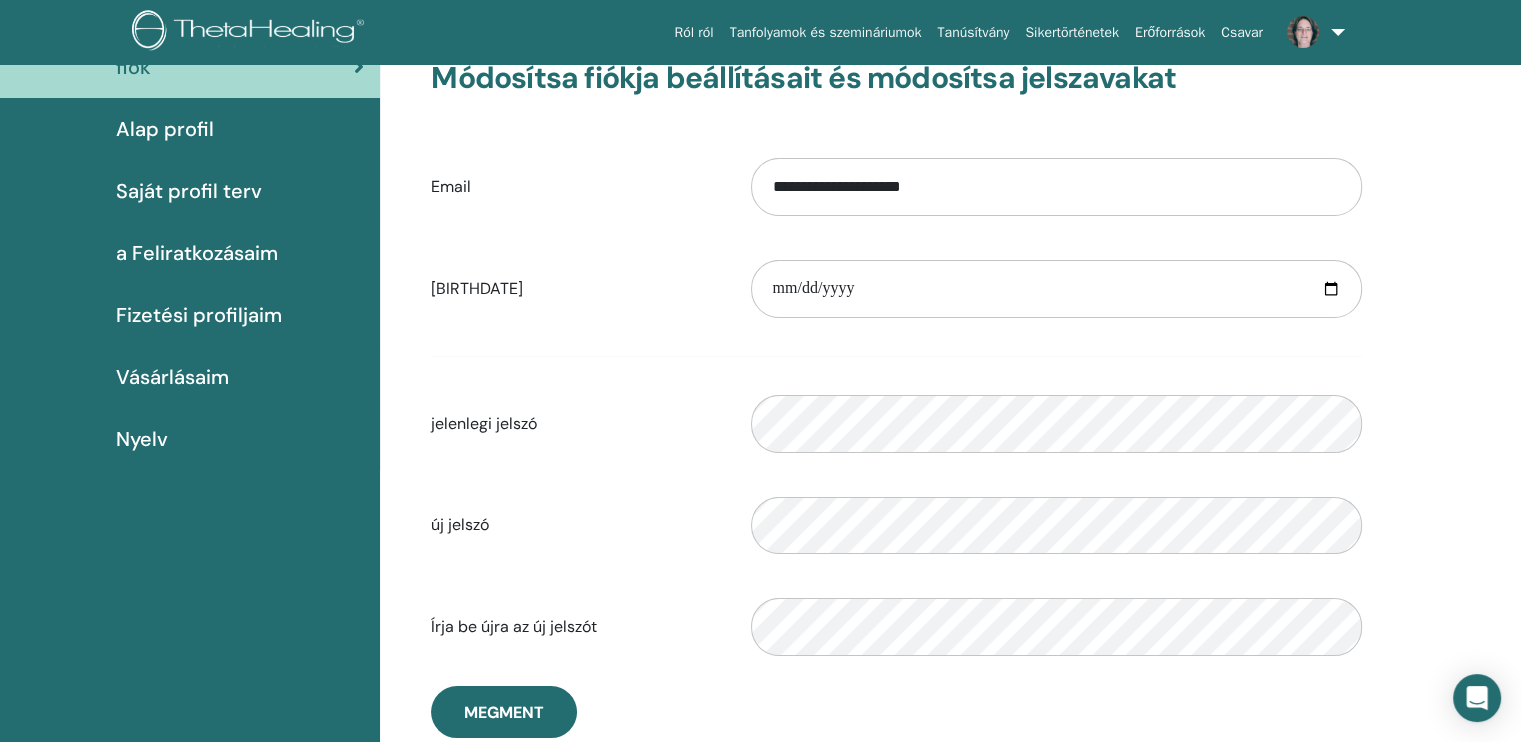 scroll, scrollTop: 0, scrollLeft: 0, axis: both 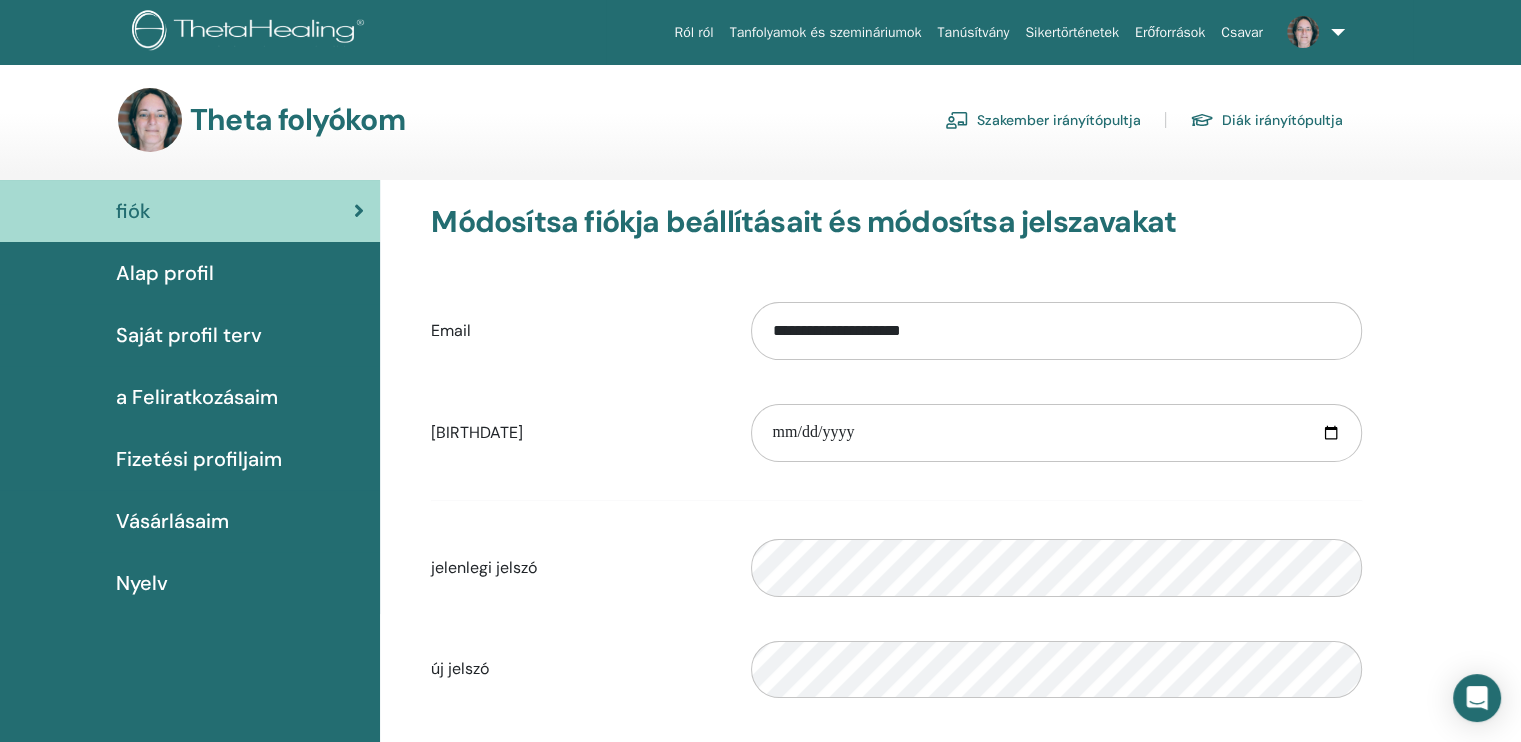 click on "a Feliratkozásaim" at bounding box center (197, 397) 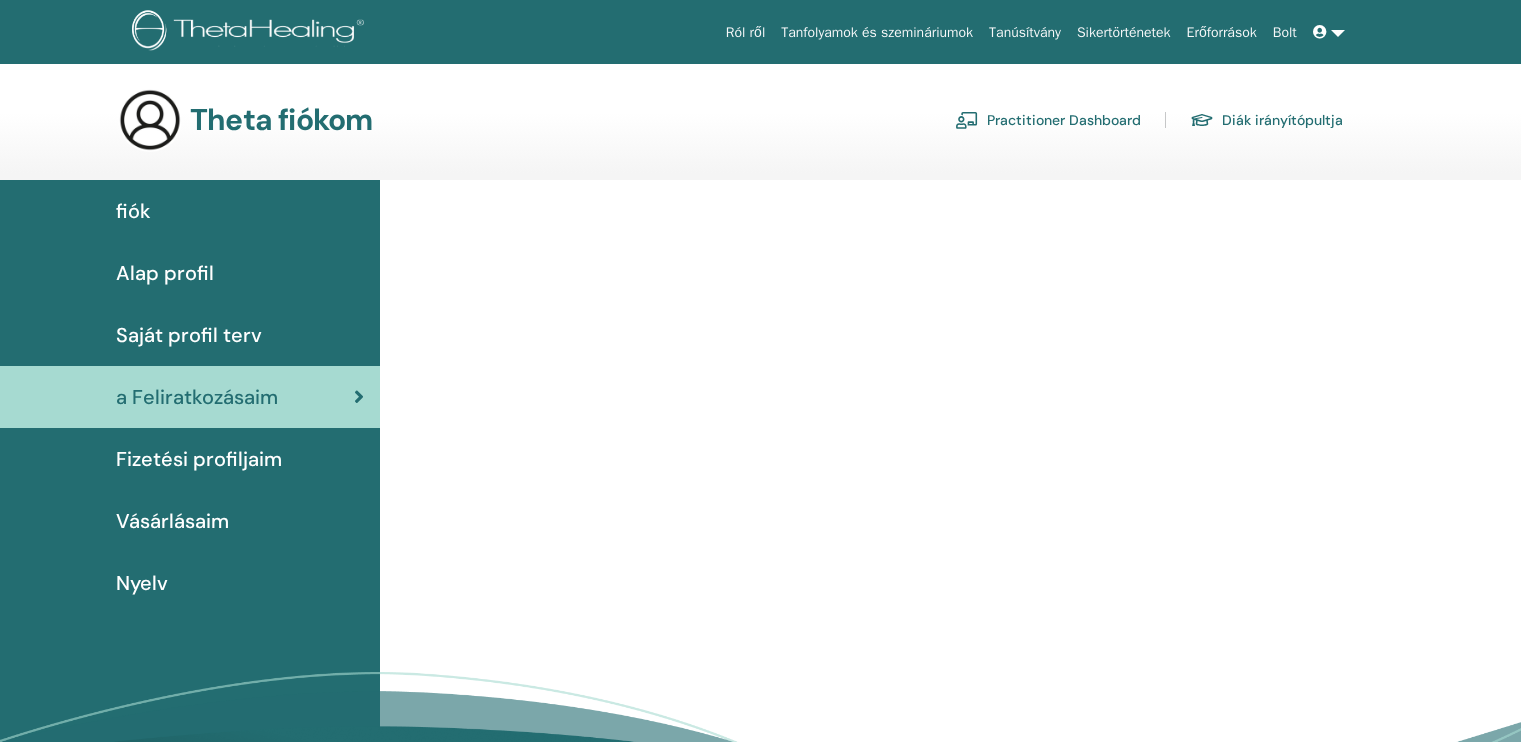 scroll, scrollTop: 0, scrollLeft: 0, axis: both 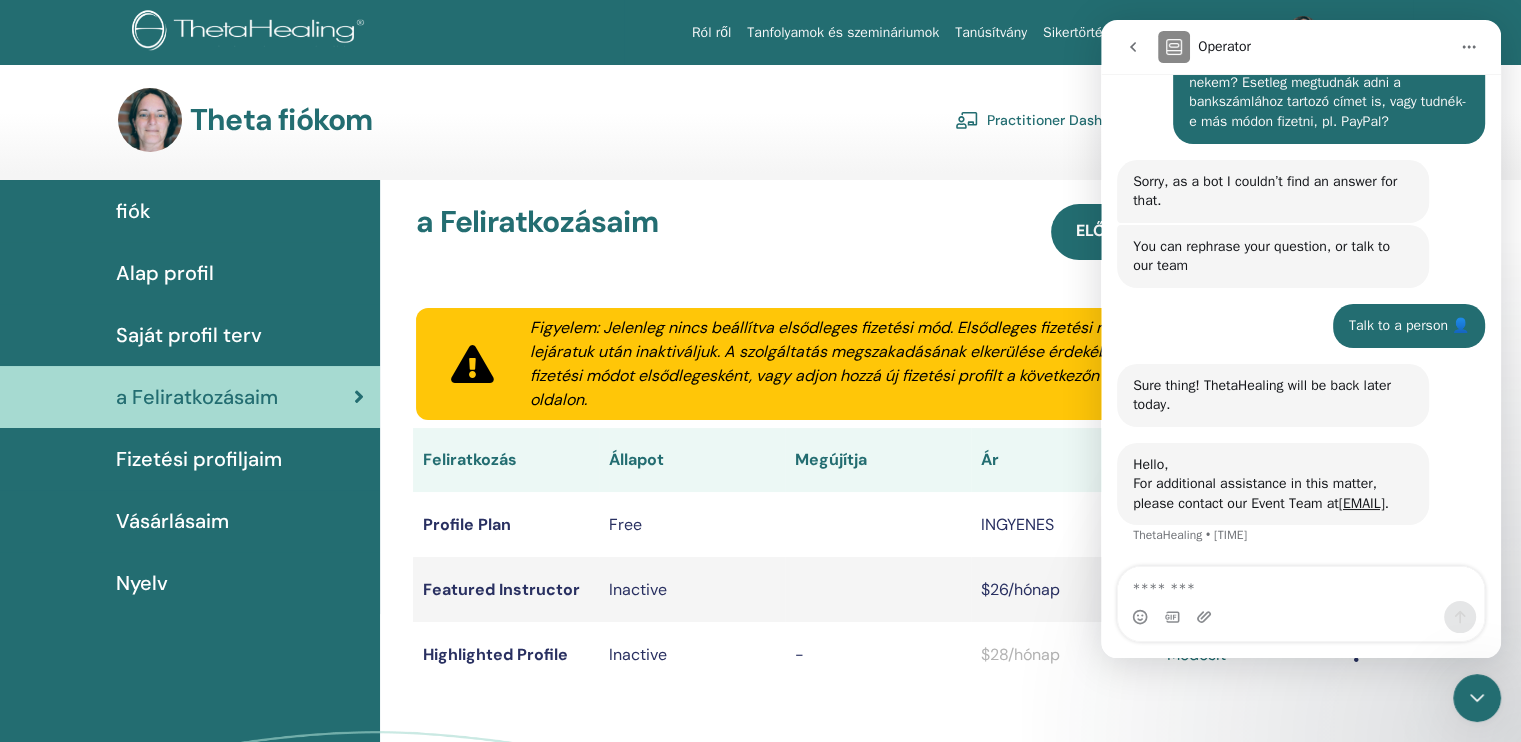 click 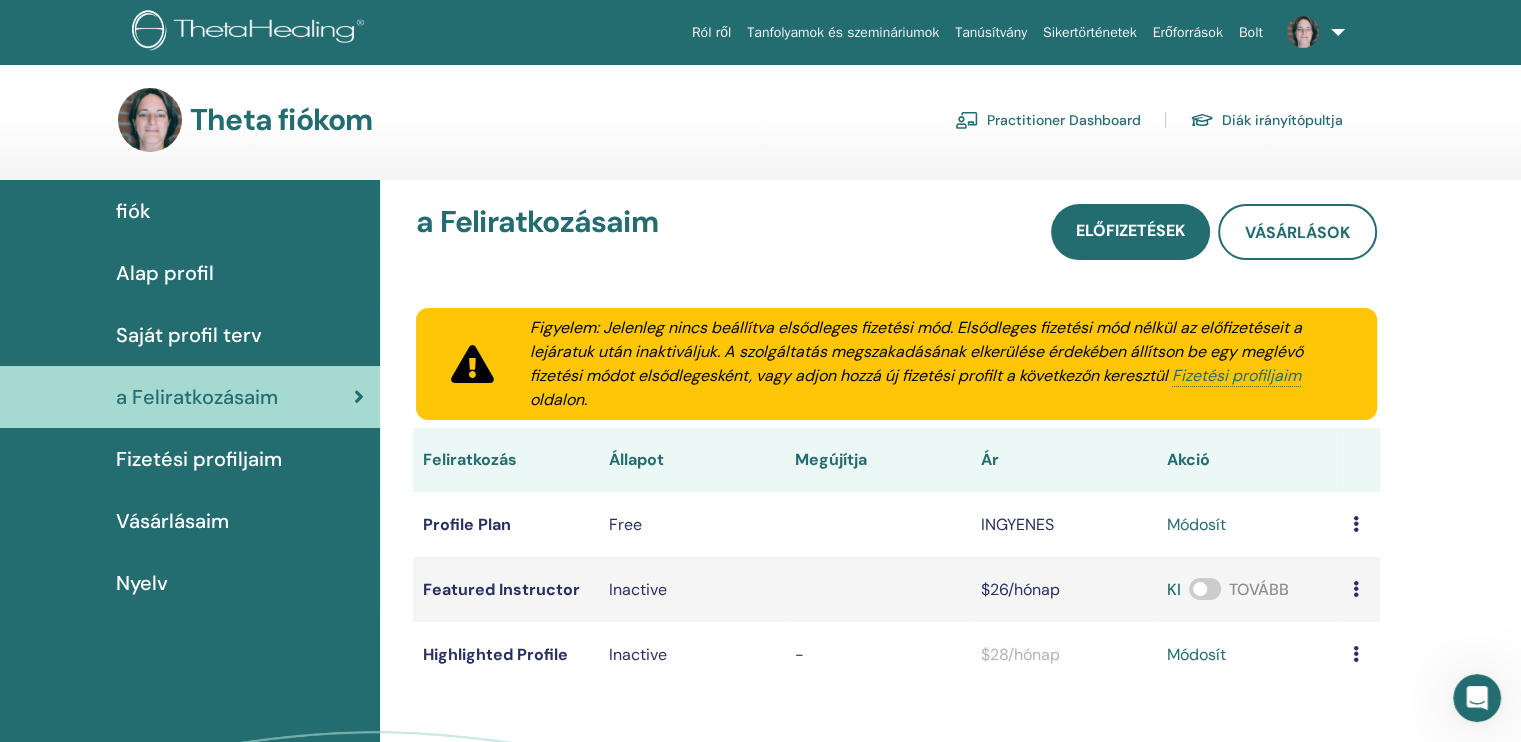 scroll, scrollTop: 0, scrollLeft: 0, axis: both 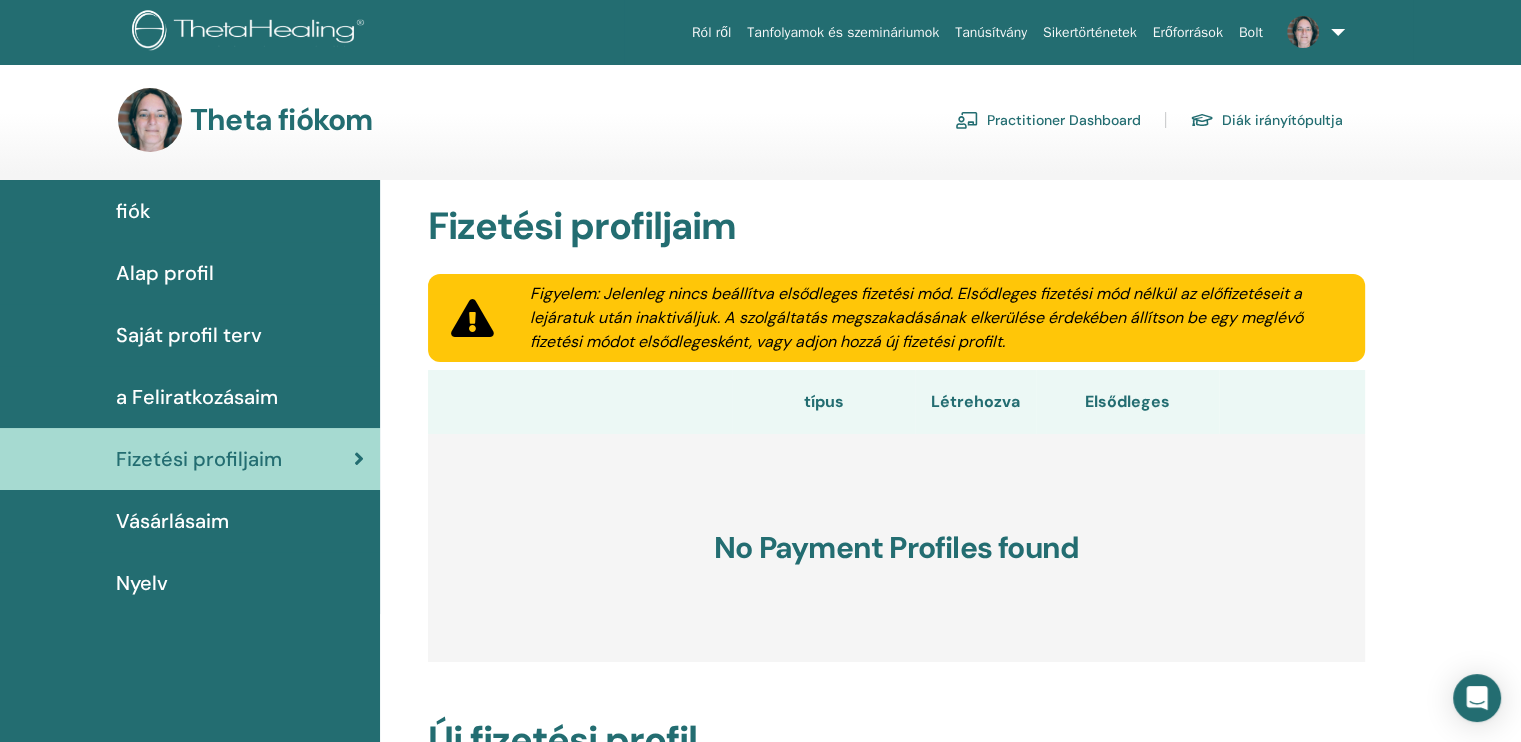click on "Vásárlásaim" at bounding box center [172, 521] 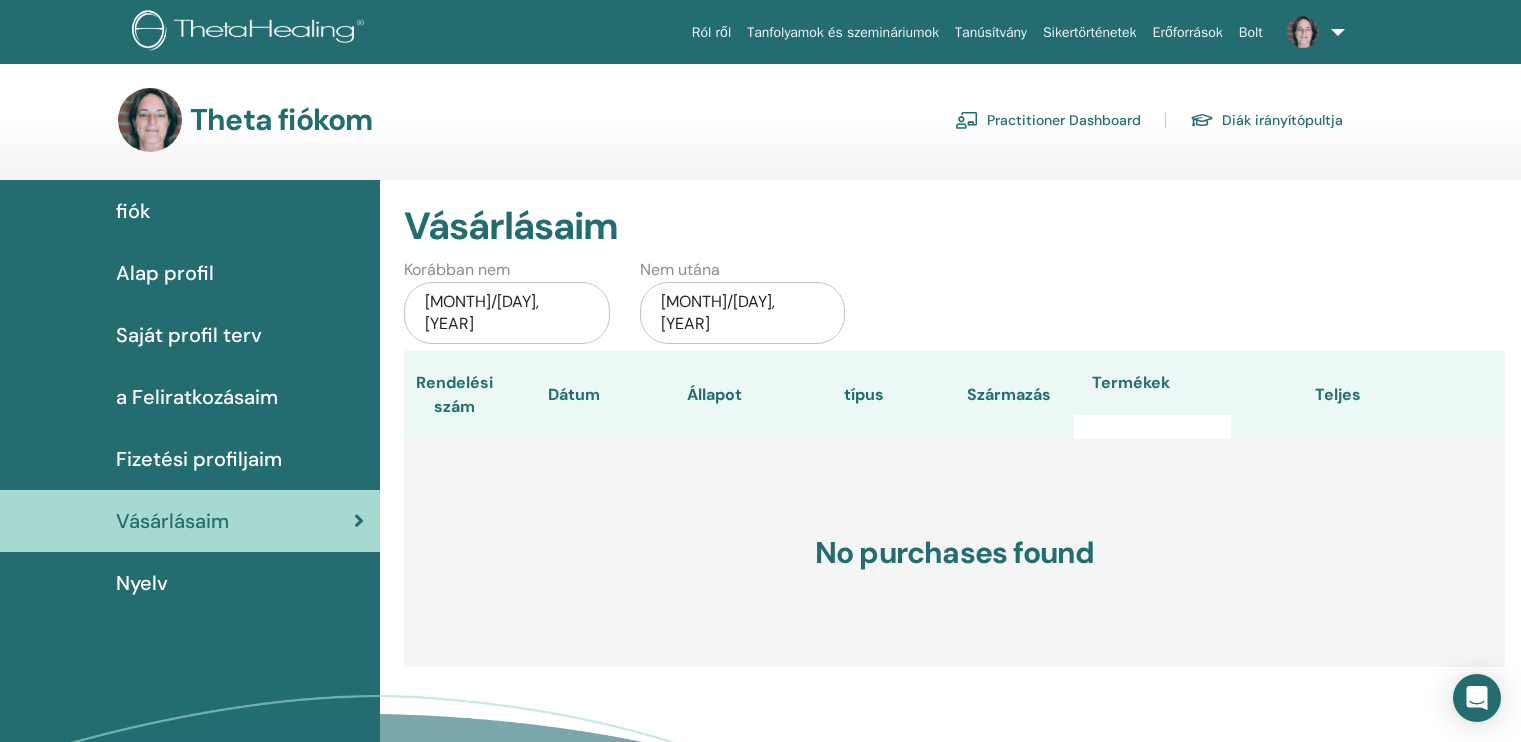 scroll, scrollTop: 0, scrollLeft: 0, axis: both 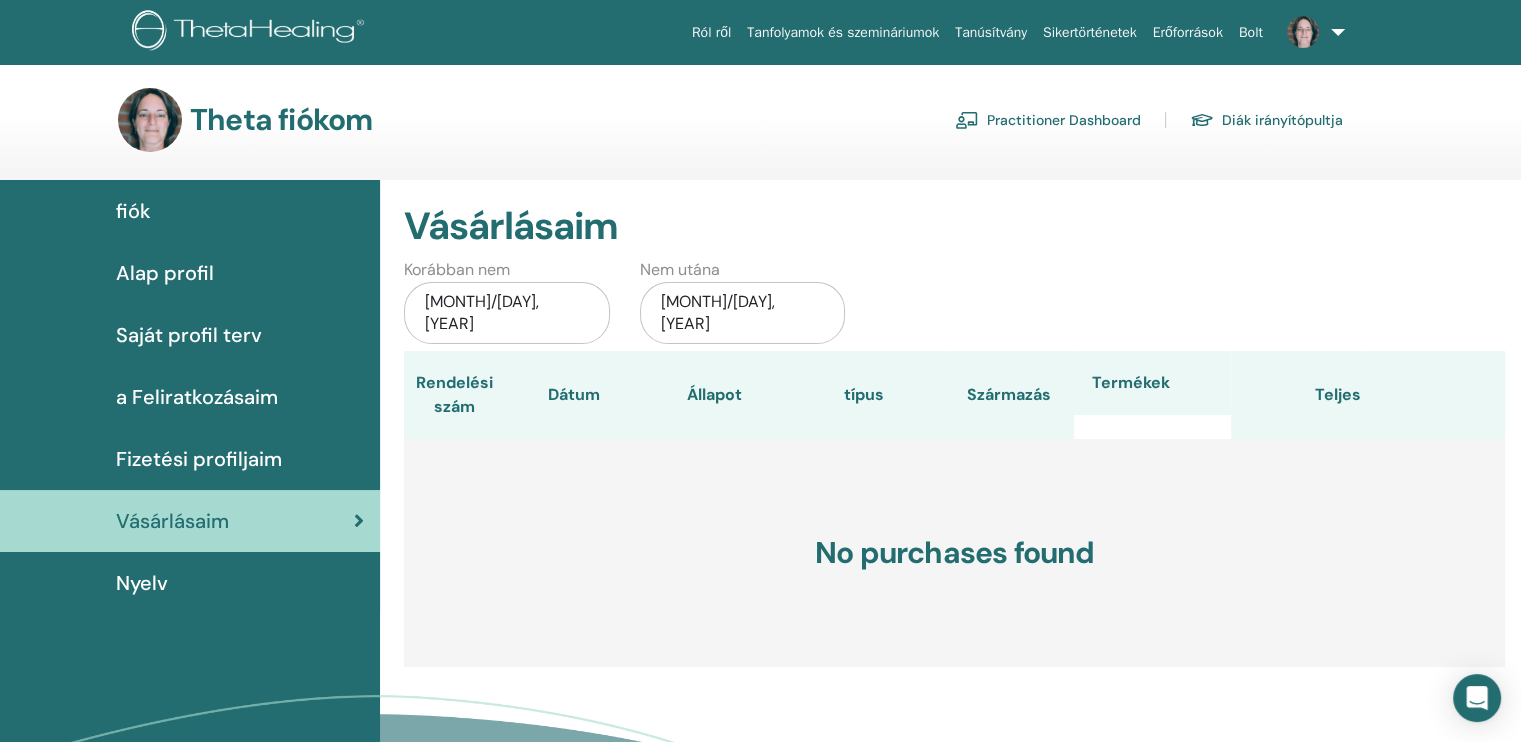 click on "Diák irányítópultja" at bounding box center [1266, 120] 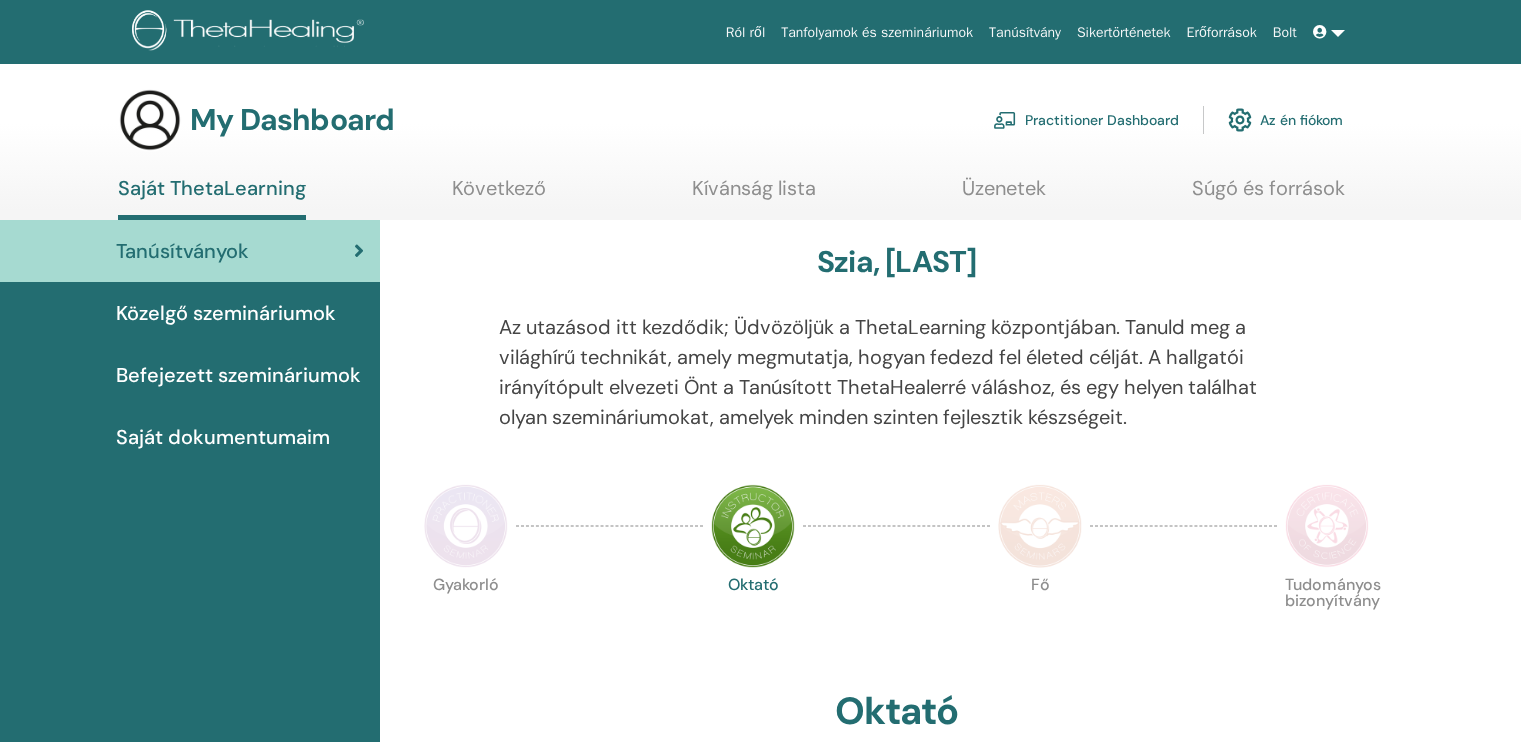 scroll, scrollTop: 0, scrollLeft: 0, axis: both 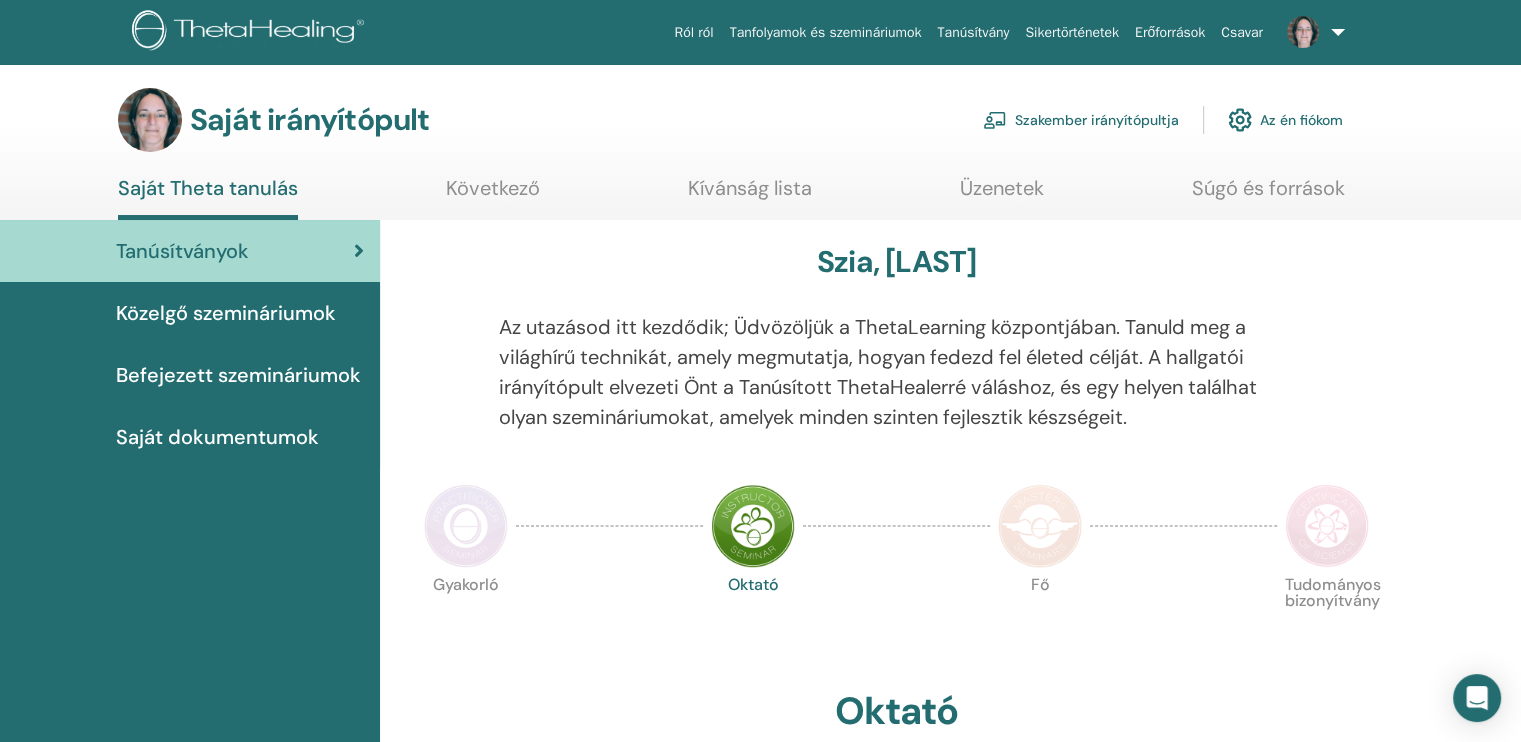 click on "Saját dokumentumok" at bounding box center (217, 437) 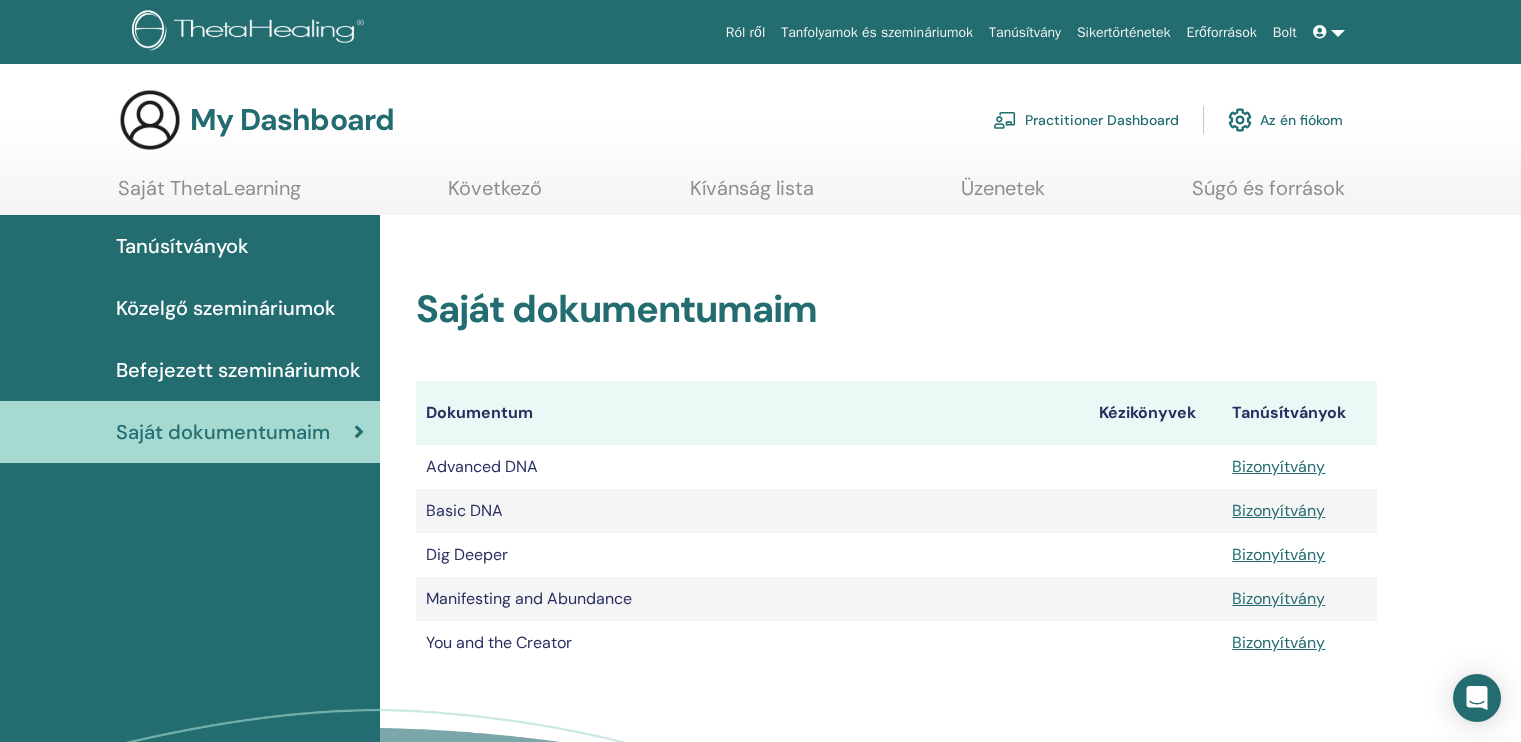 scroll, scrollTop: 0, scrollLeft: 0, axis: both 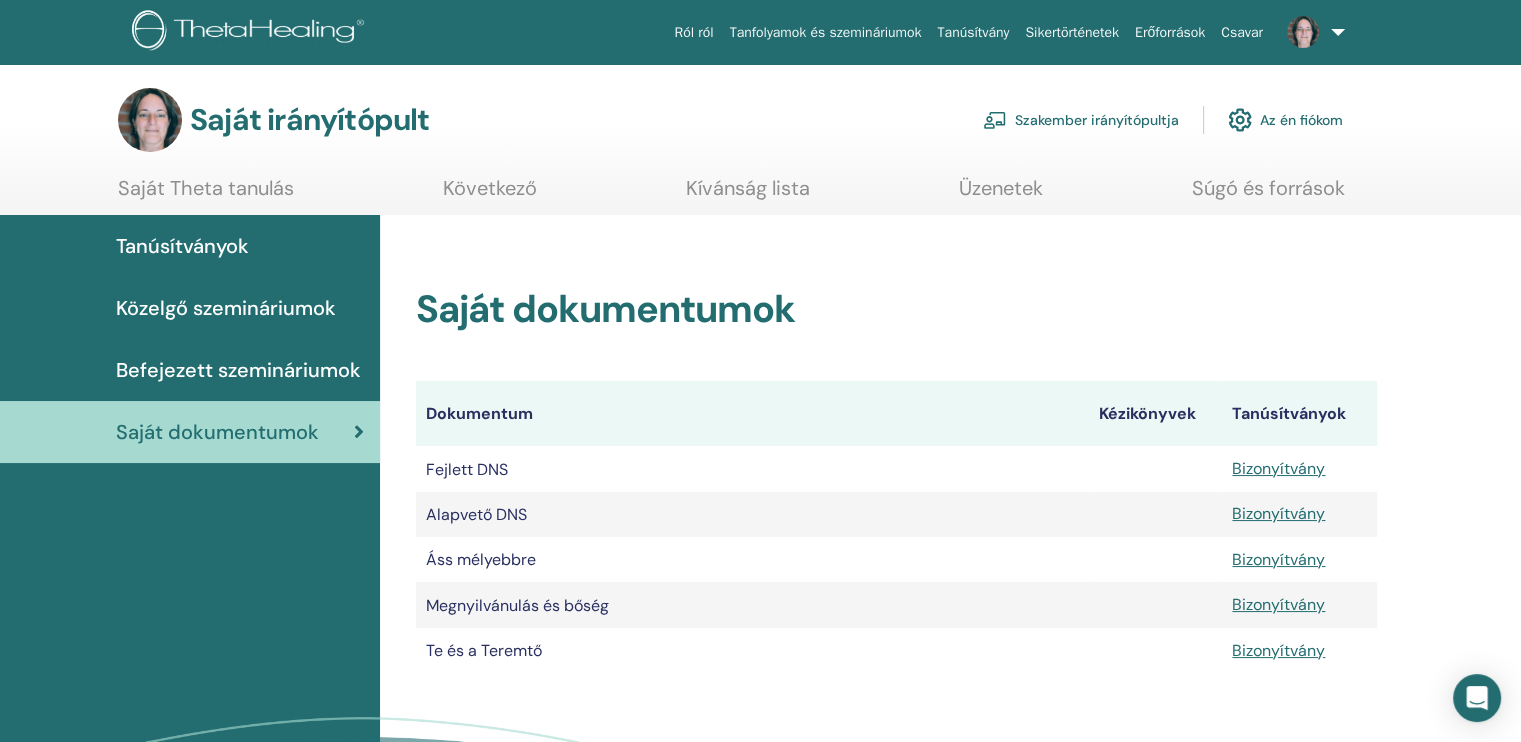 click on "Közelgő szemináriumok" at bounding box center [226, 308] 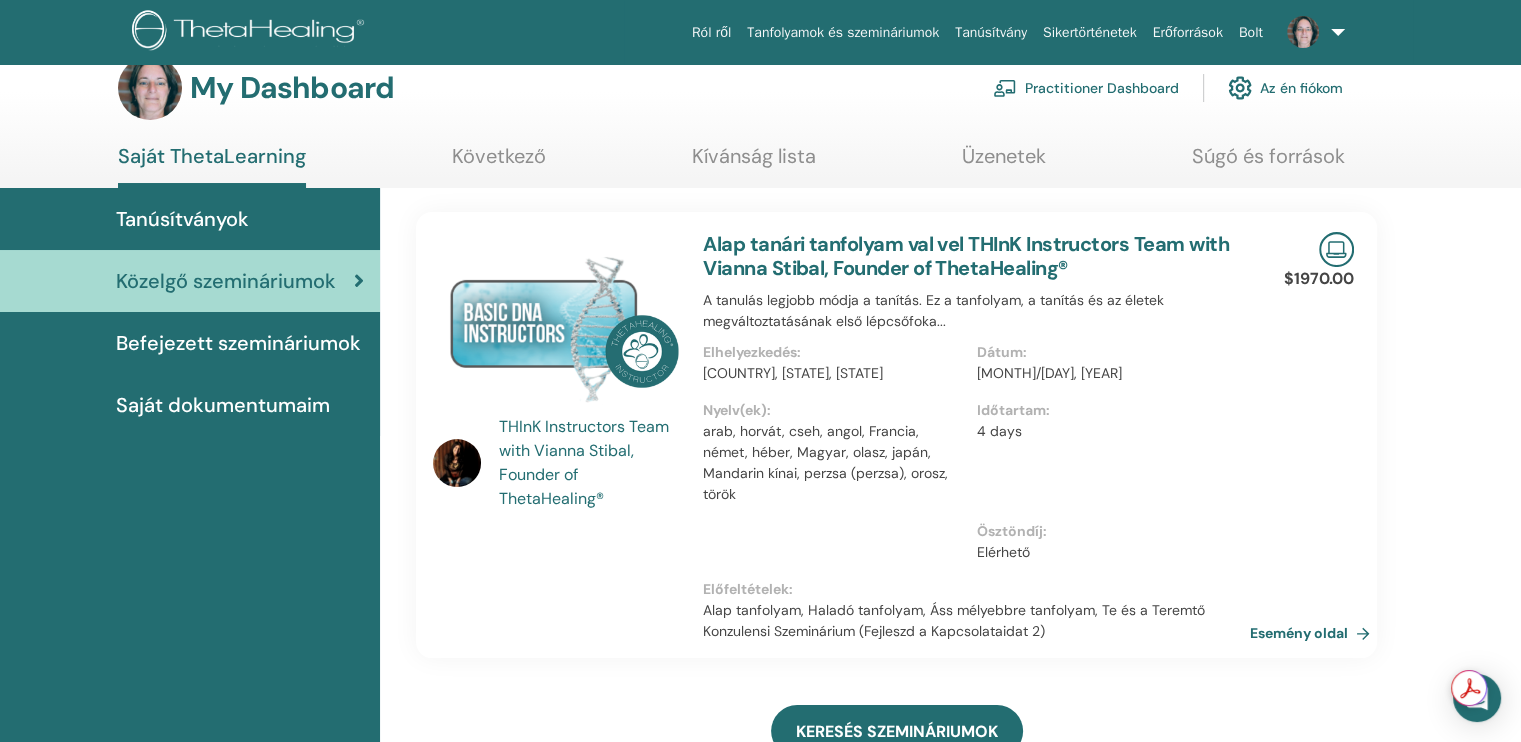 scroll, scrollTop: 0, scrollLeft: 0, axis: both 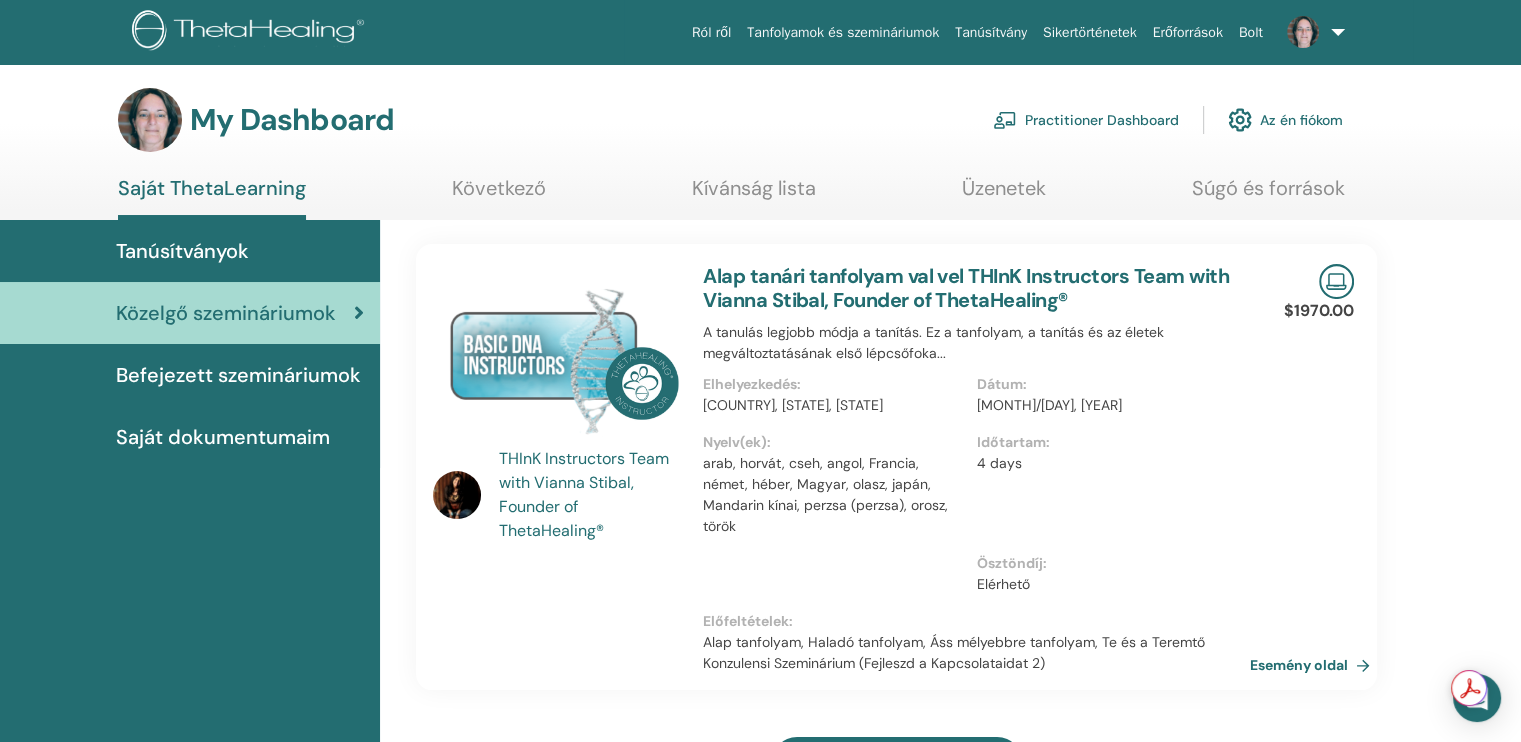 click on "Az én fiókom" at bounding box center [1285, 120] 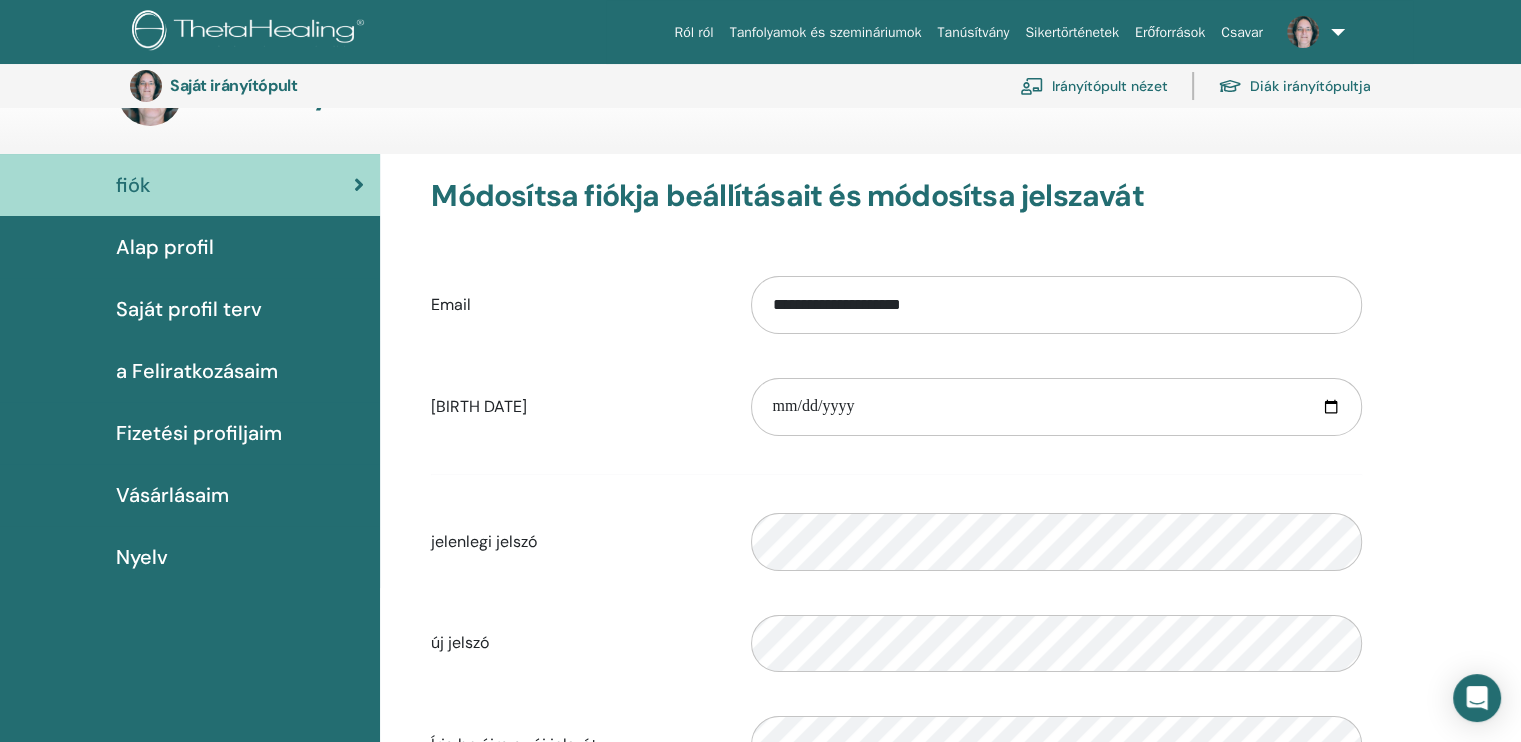 scroll, scrollTop: 0, scrollLeft: 0, axis: both 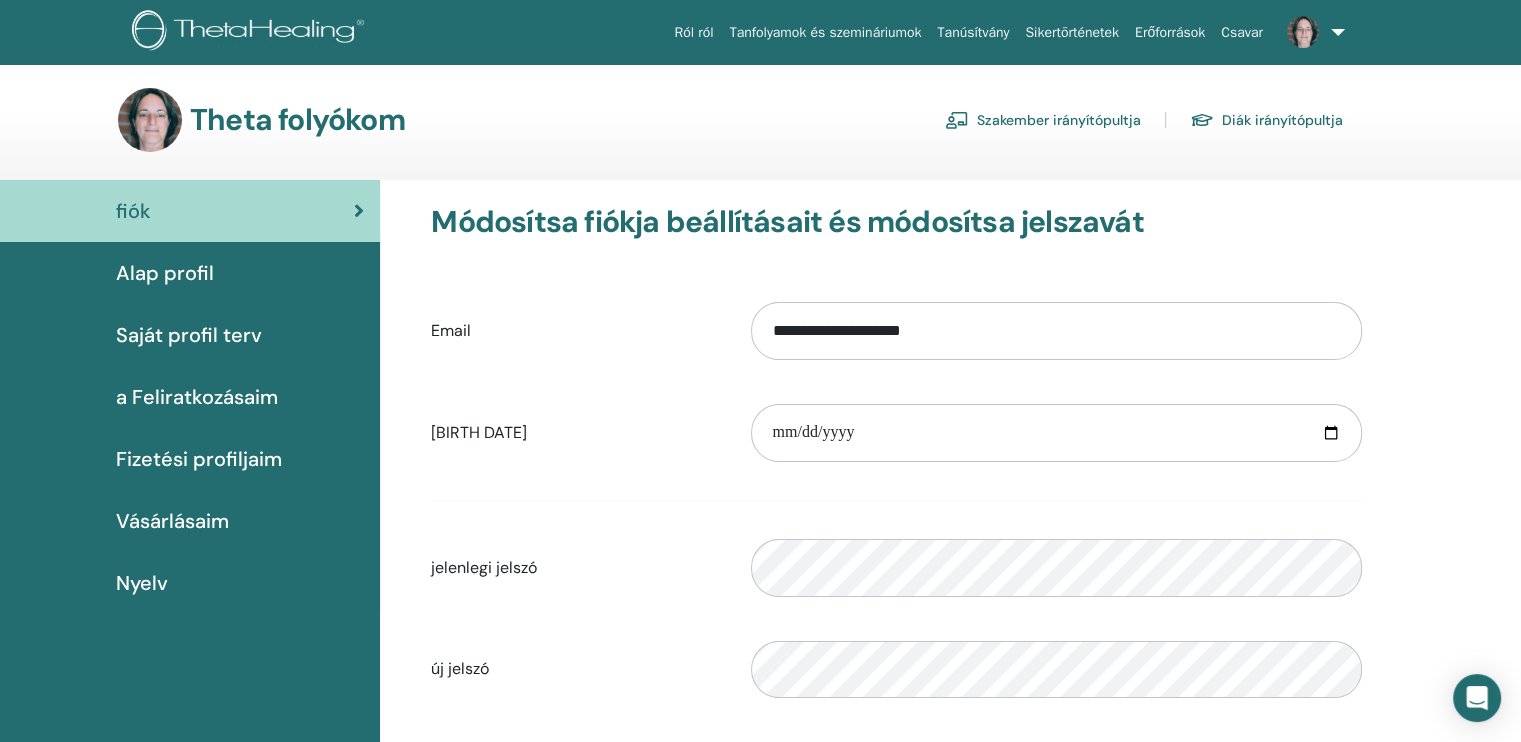 click on "Alap profil" at bounding box center (190, 273) 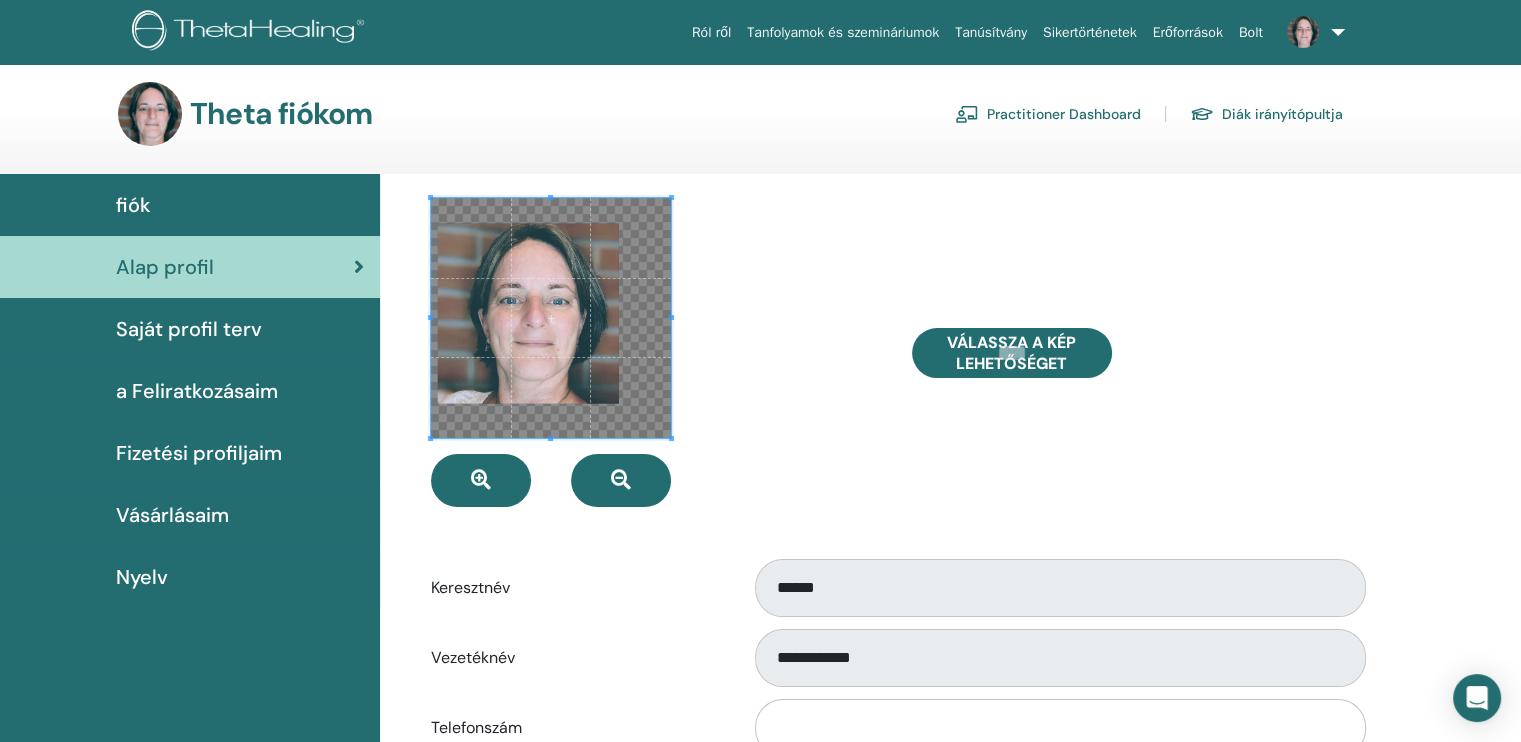 scroll, scrollTop: 0, scrollLeft: 0, axis: both 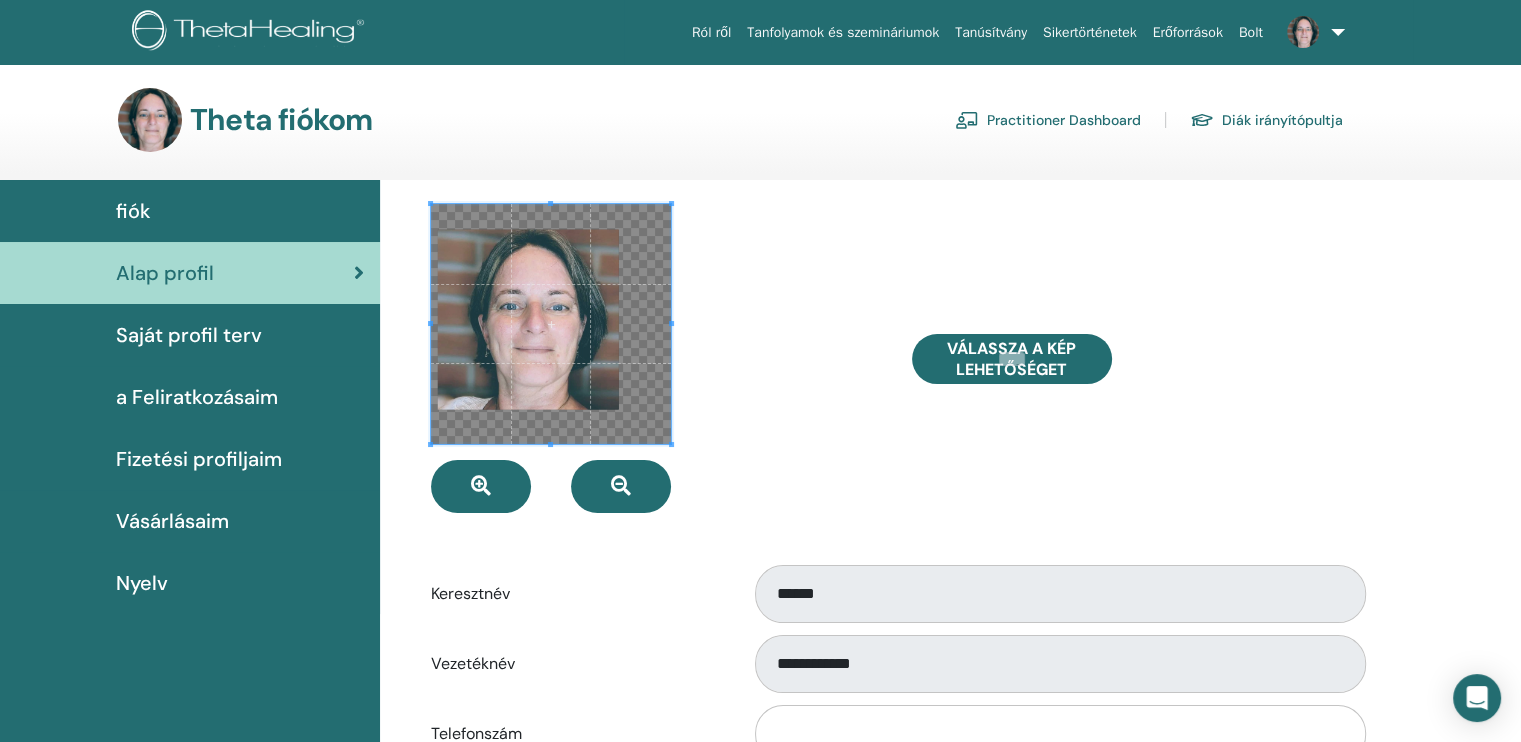 click on "Saját profil terv" at bounding box center [190, 335] 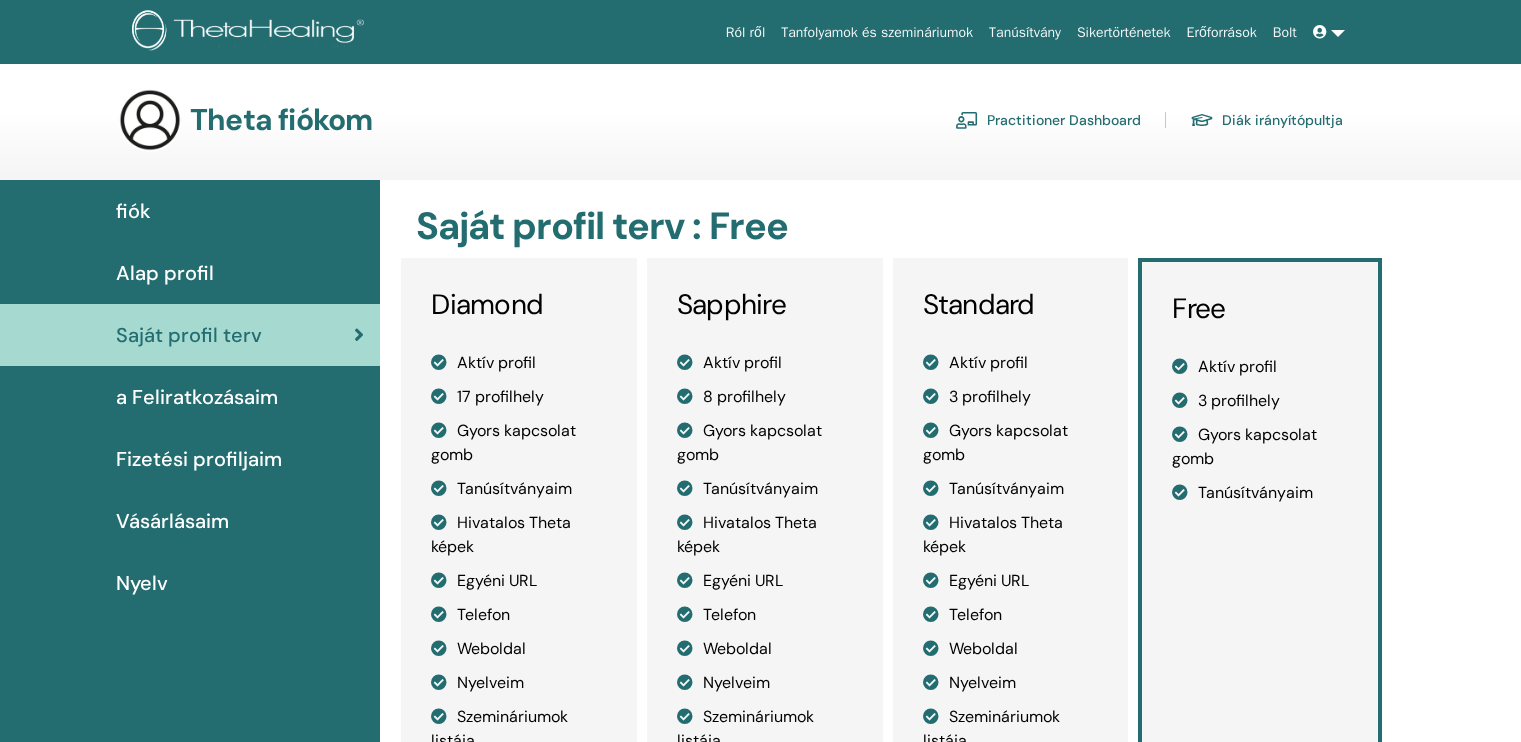 scroll, scrollTop: 0, scrollLeft: 0, axis: both 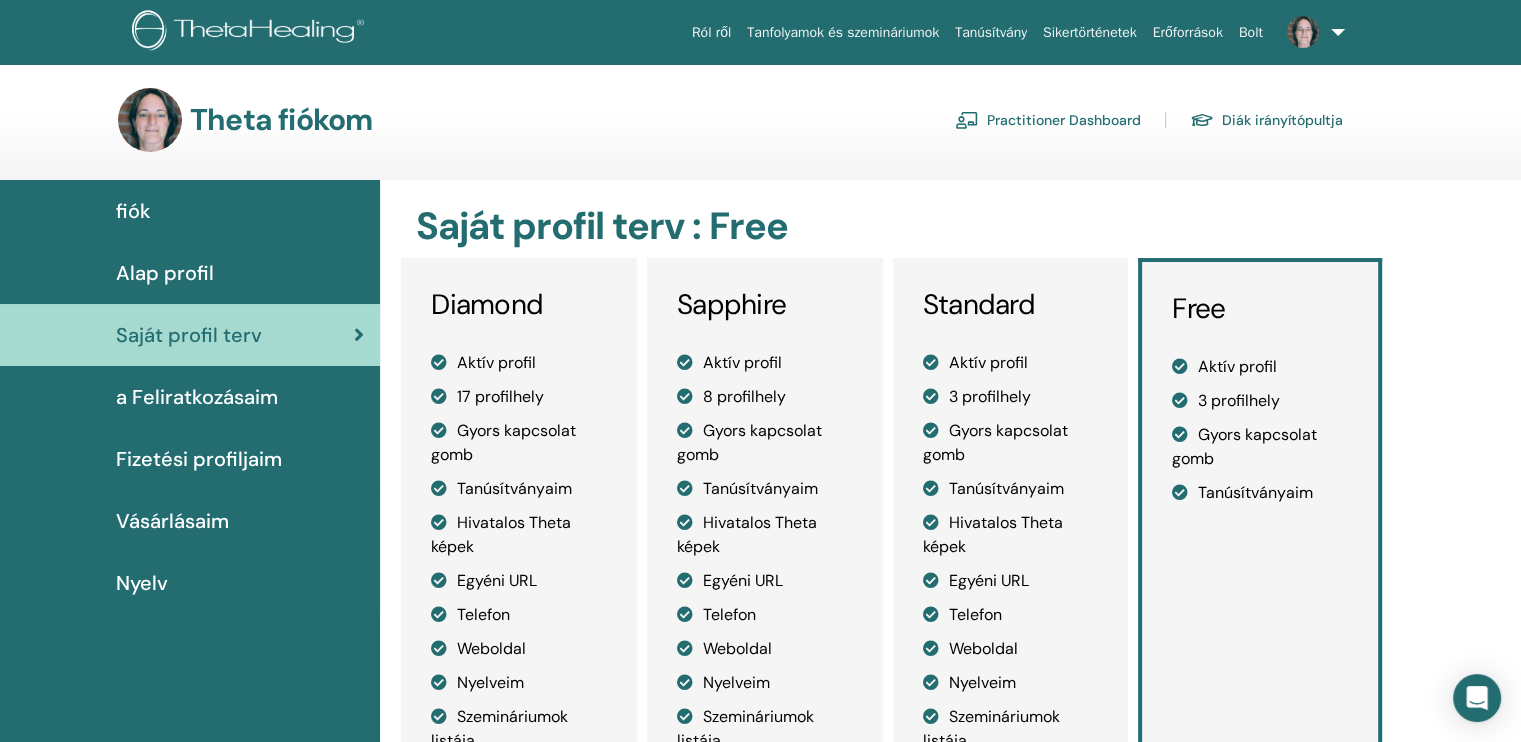 click on "a Feliratkozásaim" at bounding box center [197, 397] 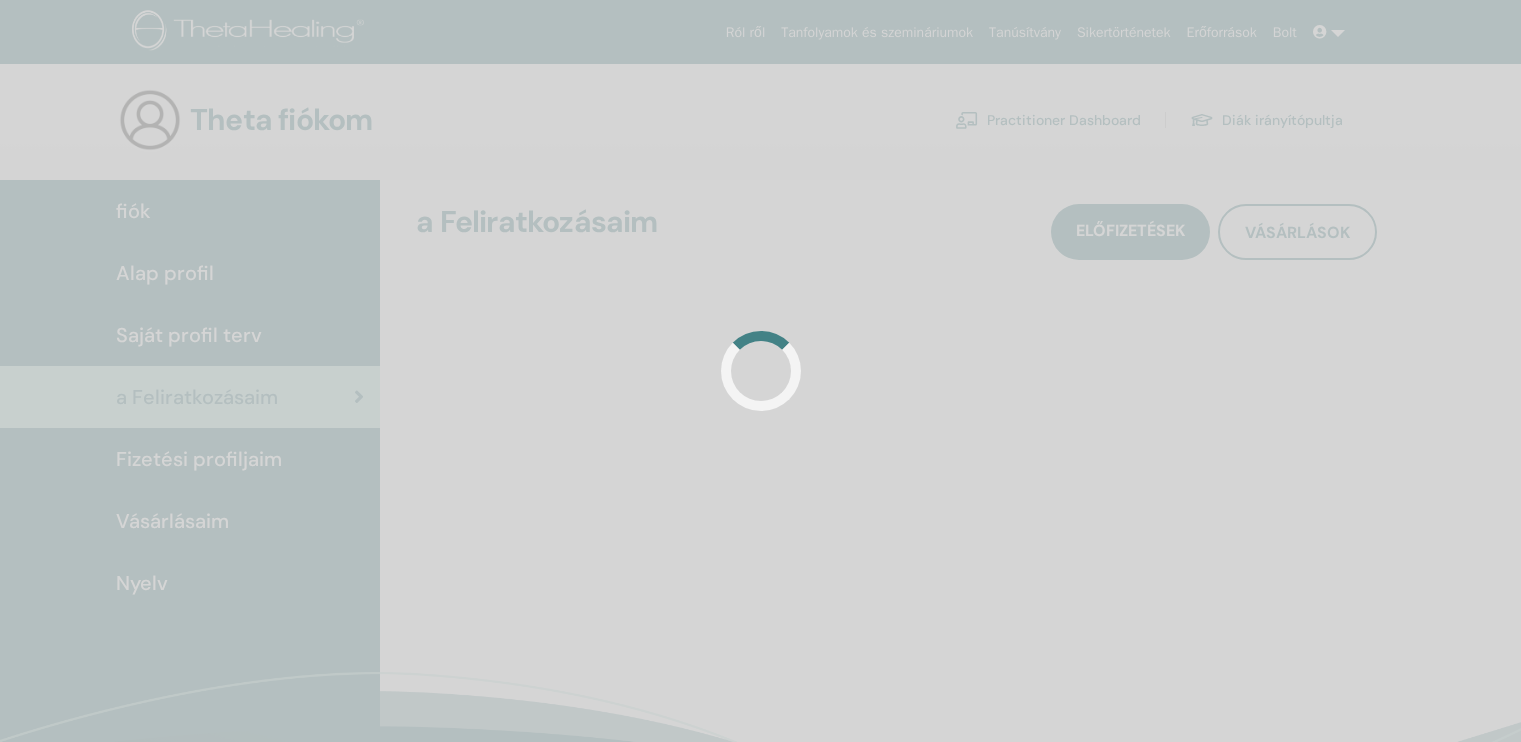 scroll, scrollTop: 0, scrollLeft: 0, axis: both 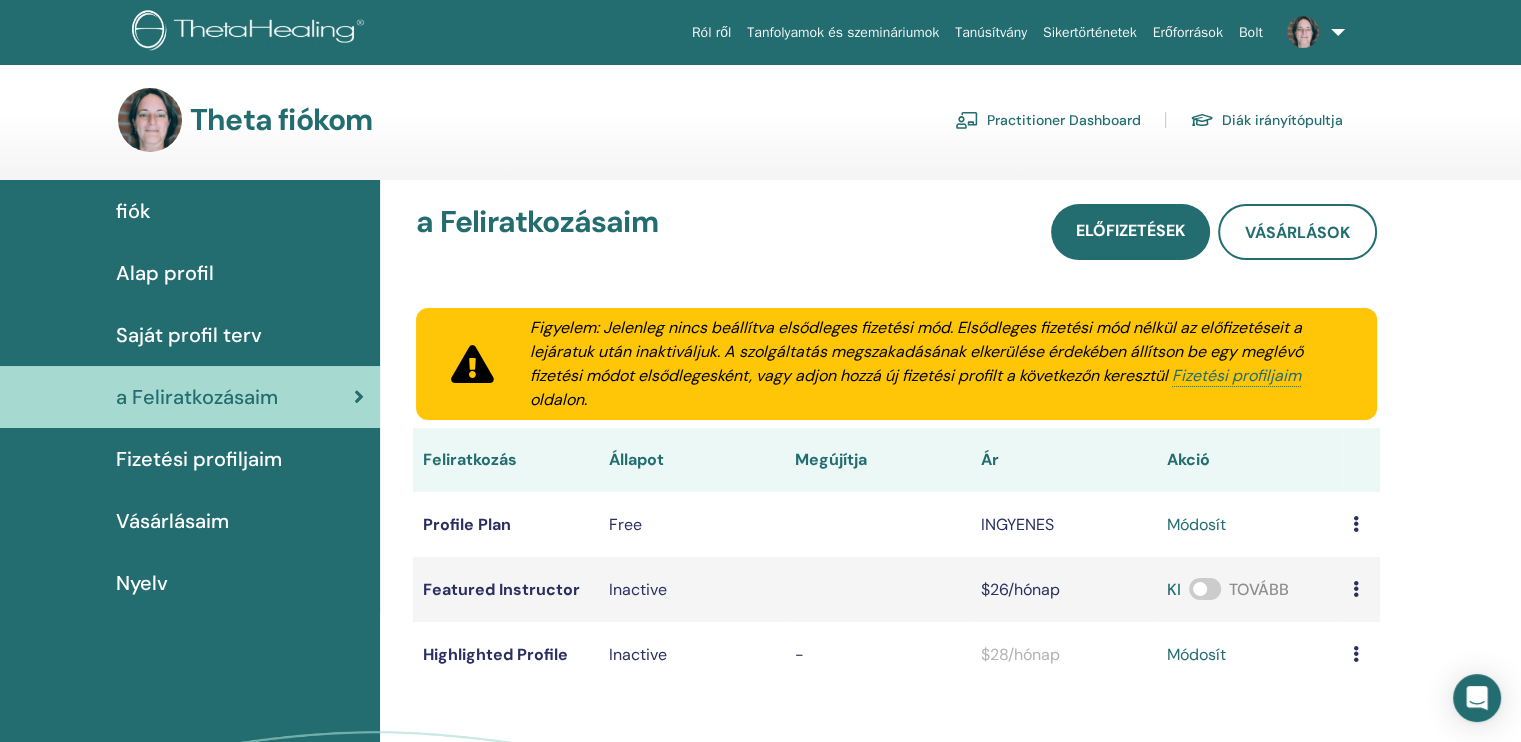 click on "Fizetési profiljaim" at bounding box center [199, 459] 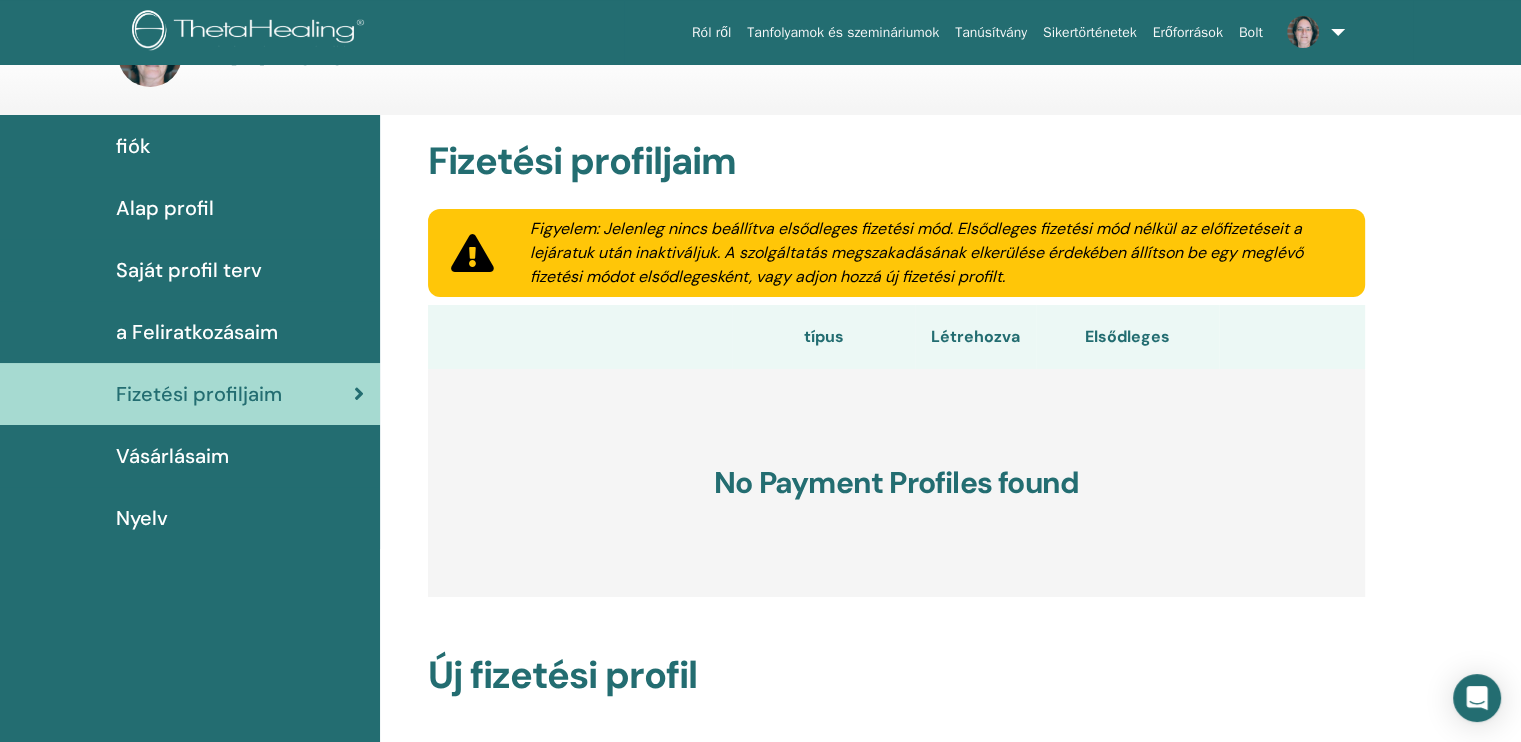 scroll, scrollTop: 100, scrollLeft: 0, axis: vertical 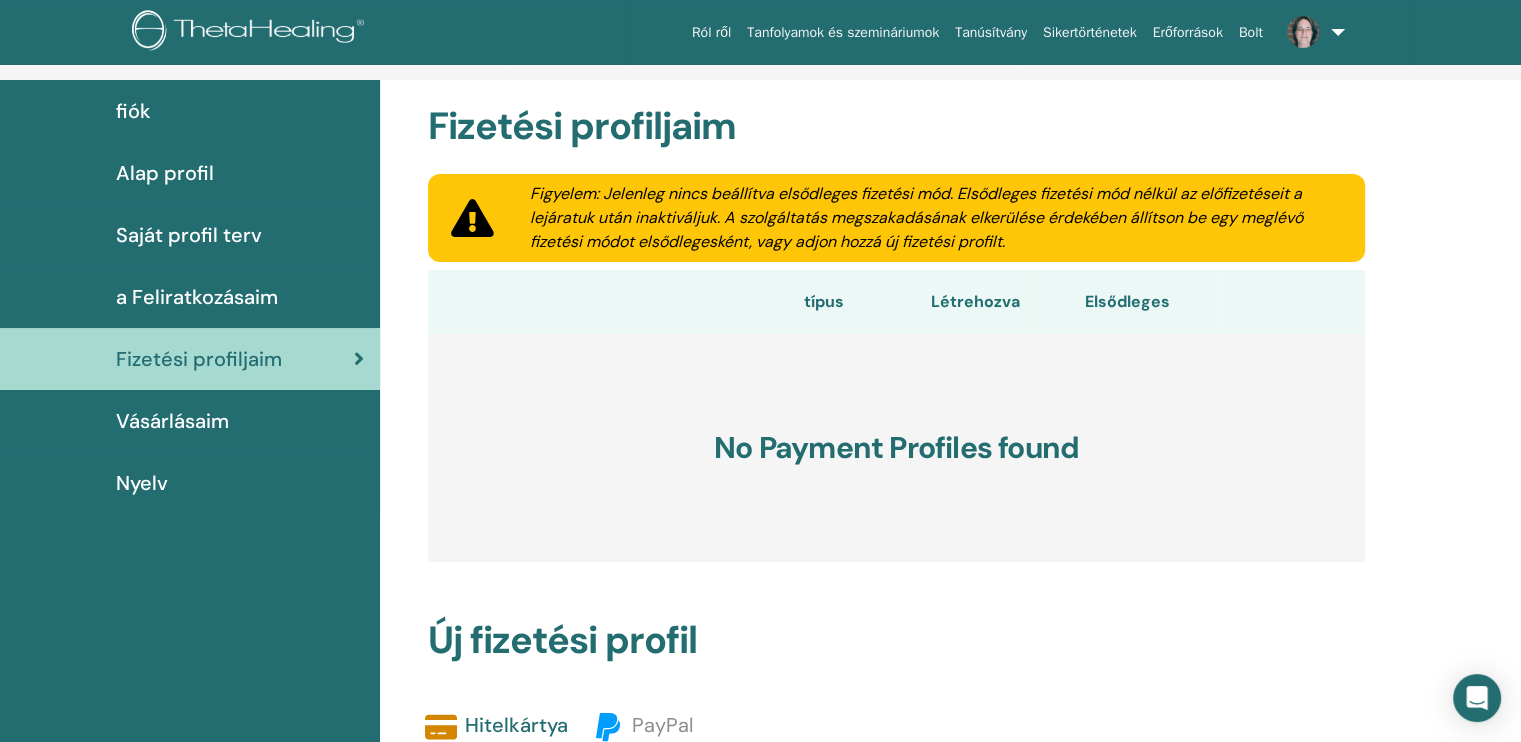 click on "Vásárlásaim" at bounding box center [190, 421] 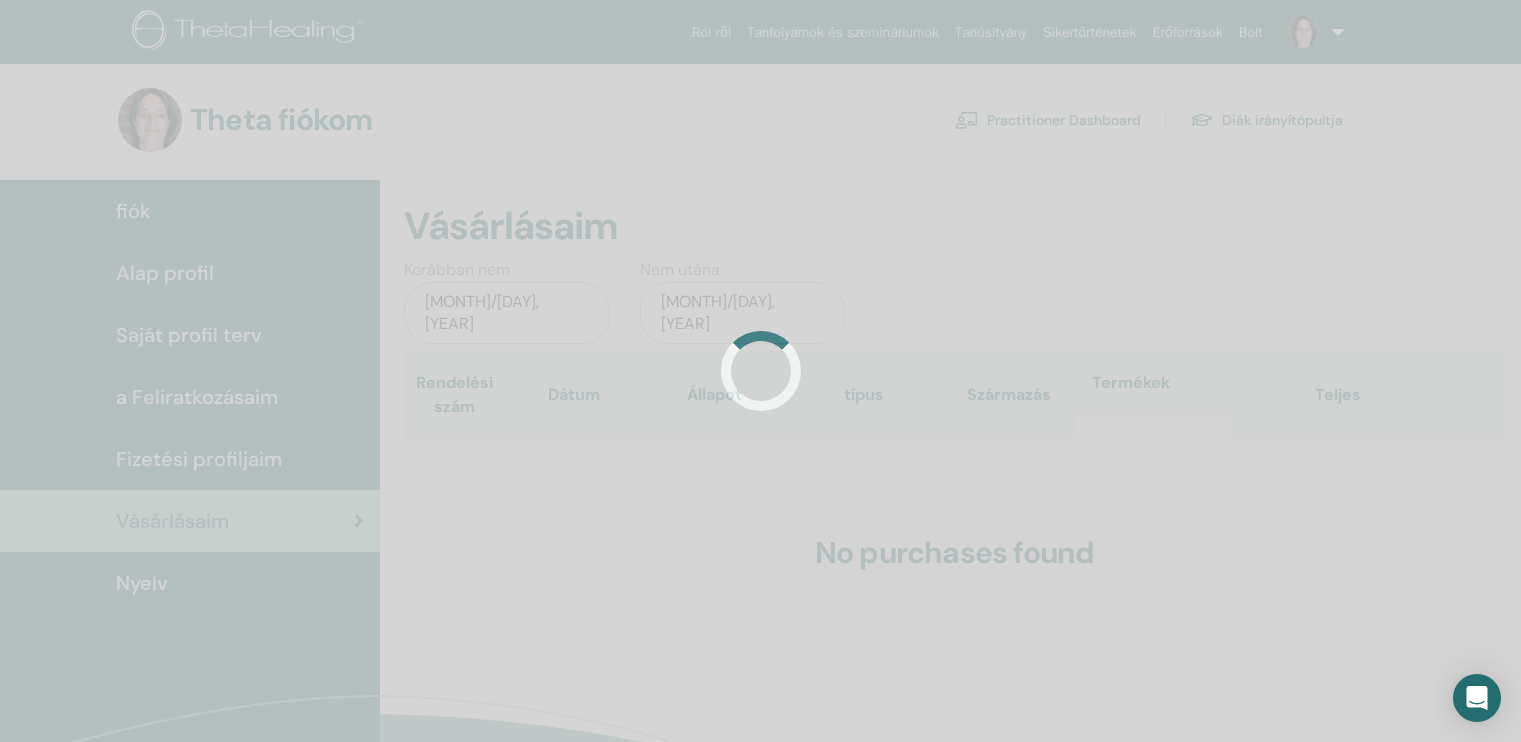 scroll, scrollTop: 0, scrollLeft: 0, axis: both 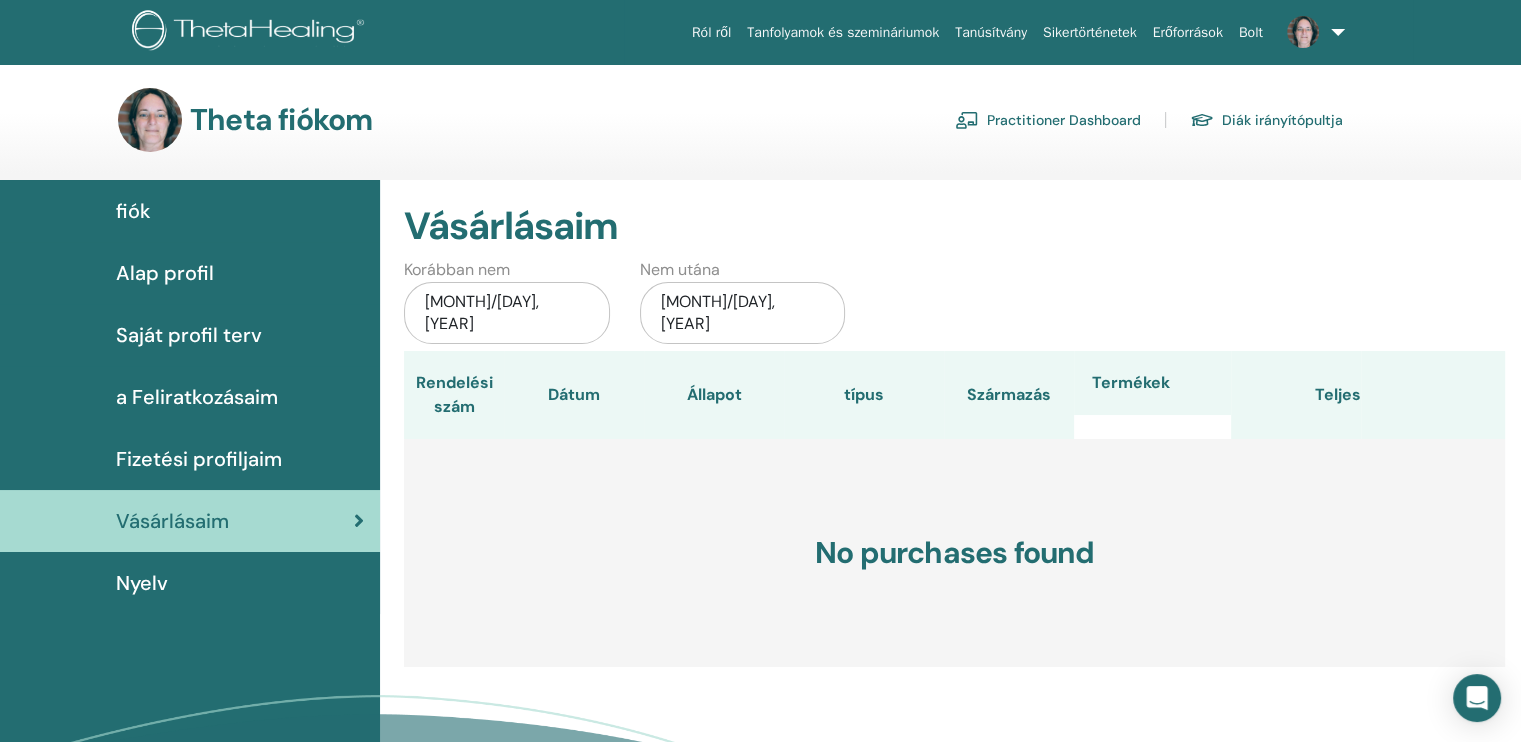 click on "fiók" at bounding box center (190, 211) 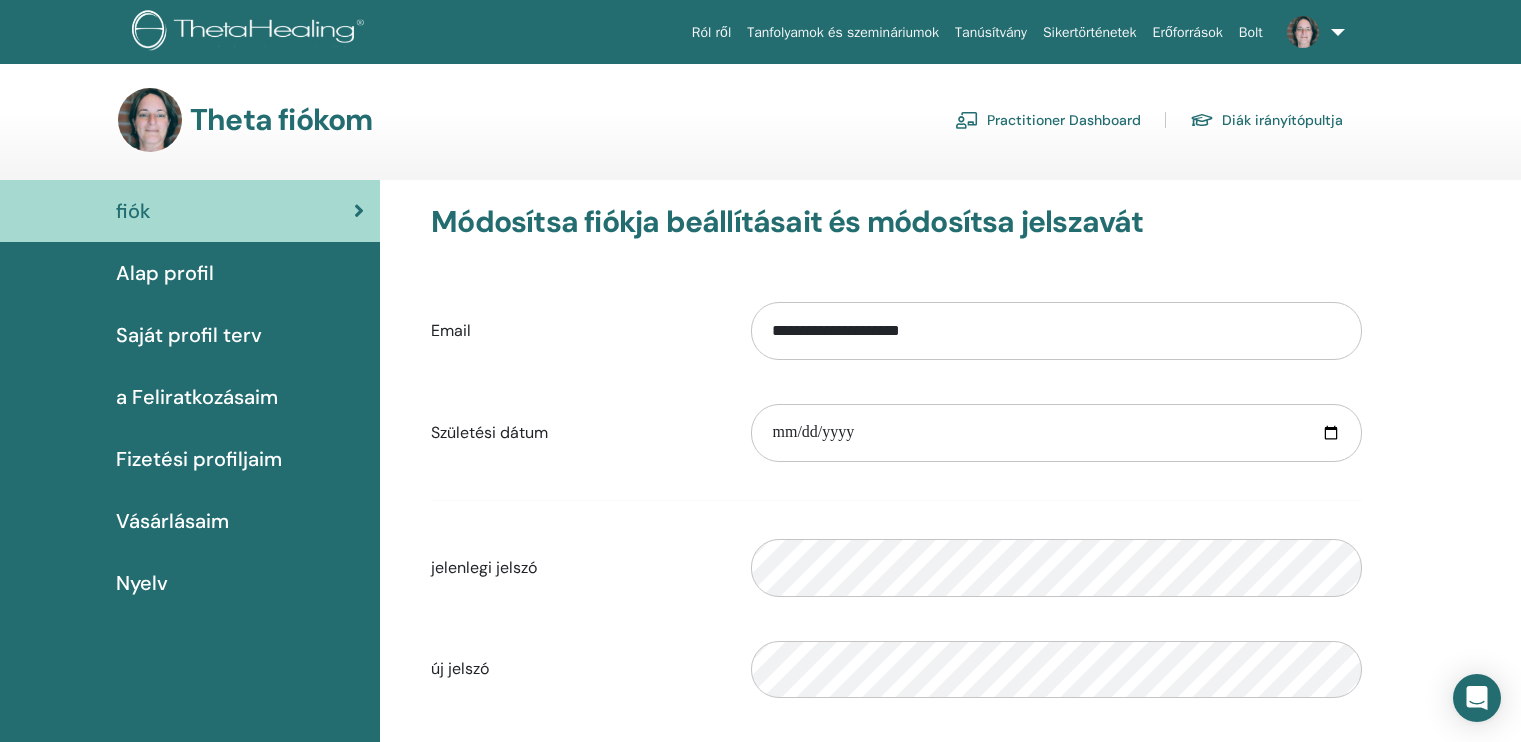 scroll, scrollTop: 0, scrollLeft: 0, axis: both 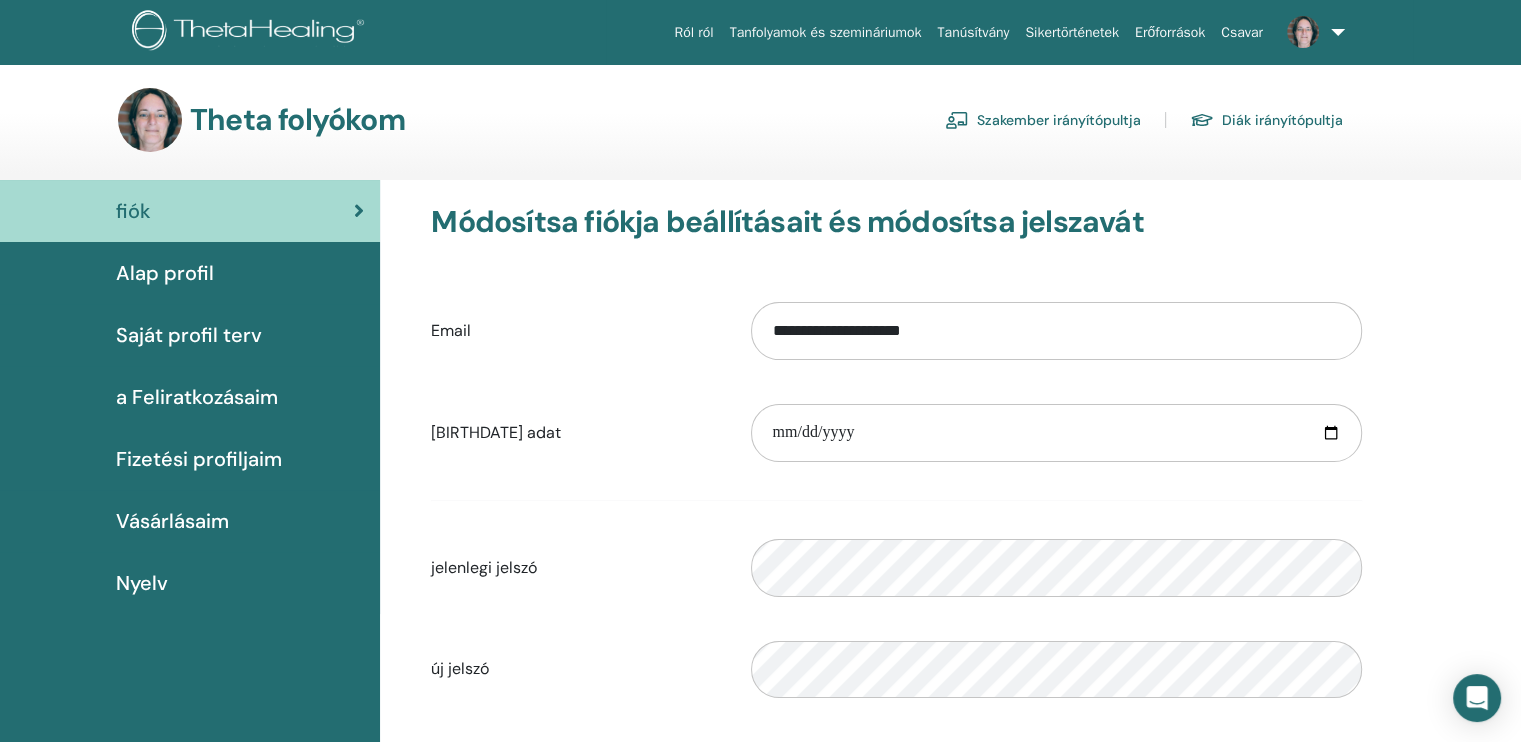 click on "Tanúsítvány" at bounding box center (973, 32) 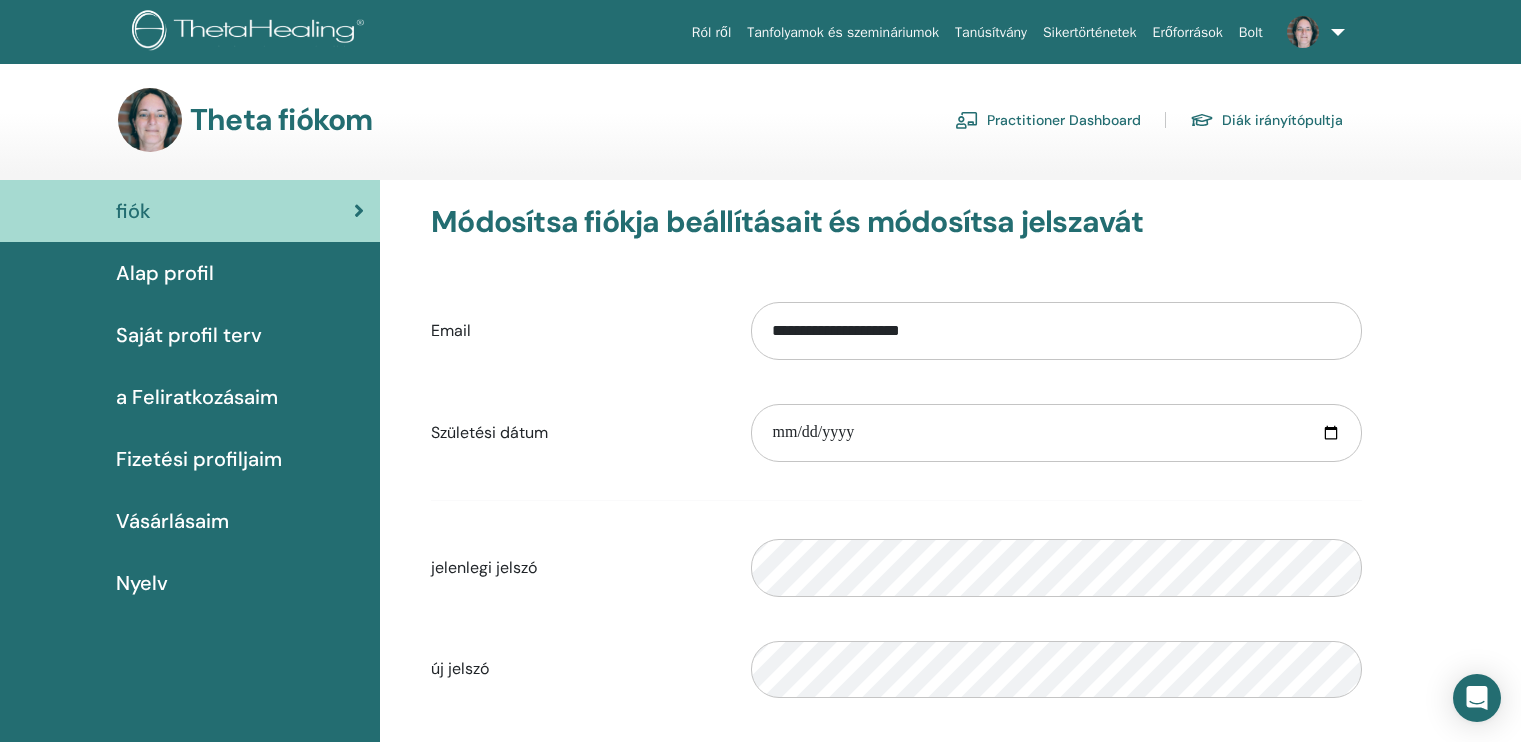 scroll, scrollTop: 0, scrollLeft: 0, axis: both 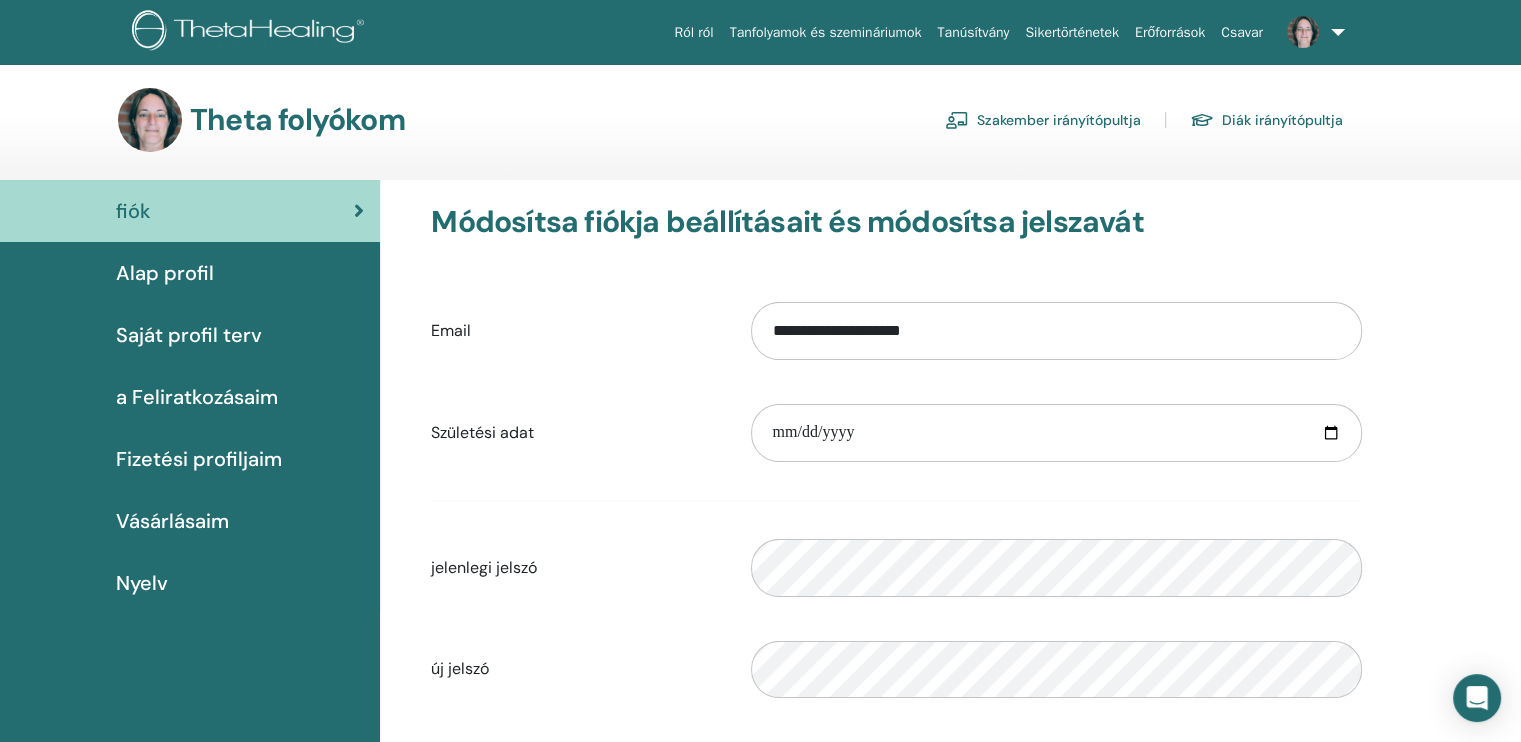 click at bounding box center (1303, 32) 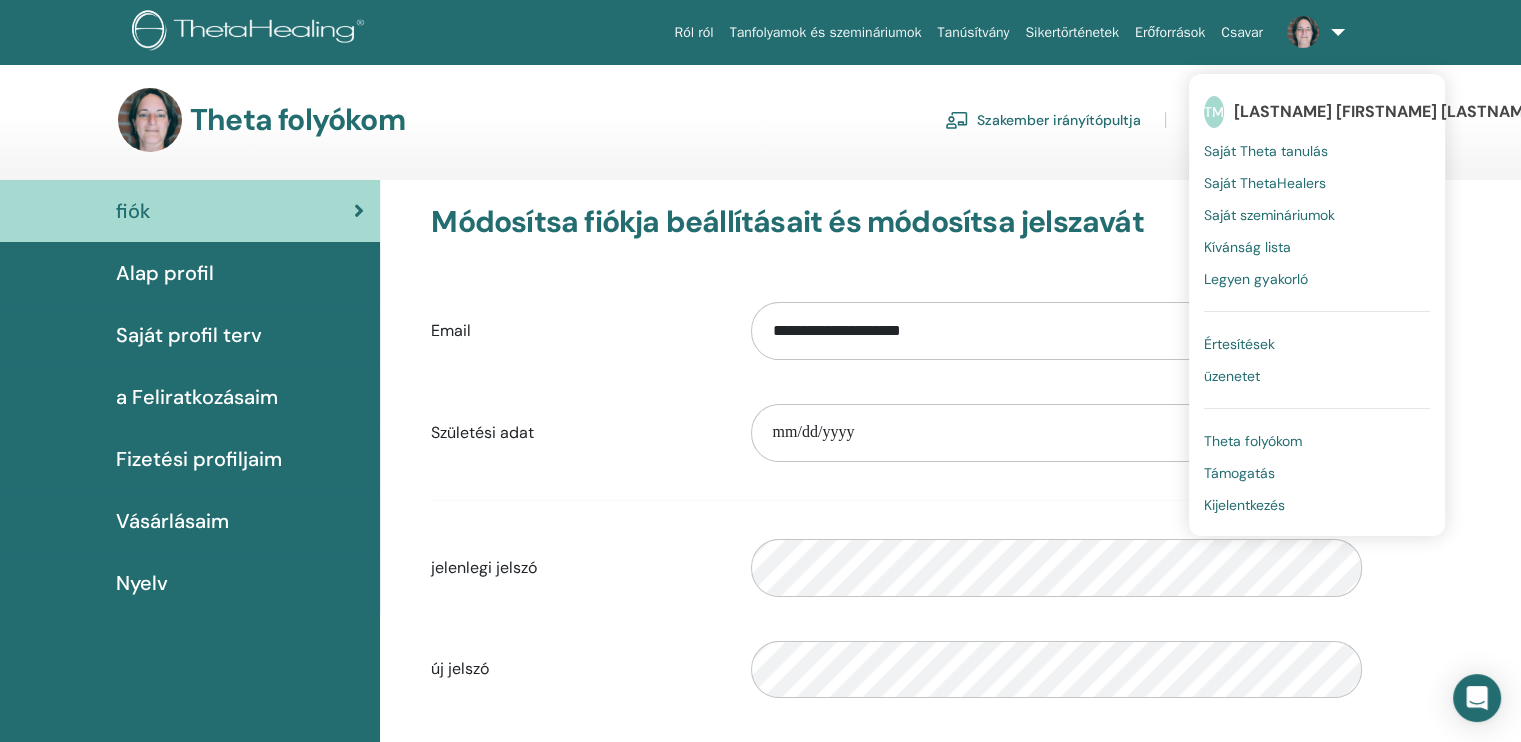 click on "üzenetet" at bounding box center (1232, 376) 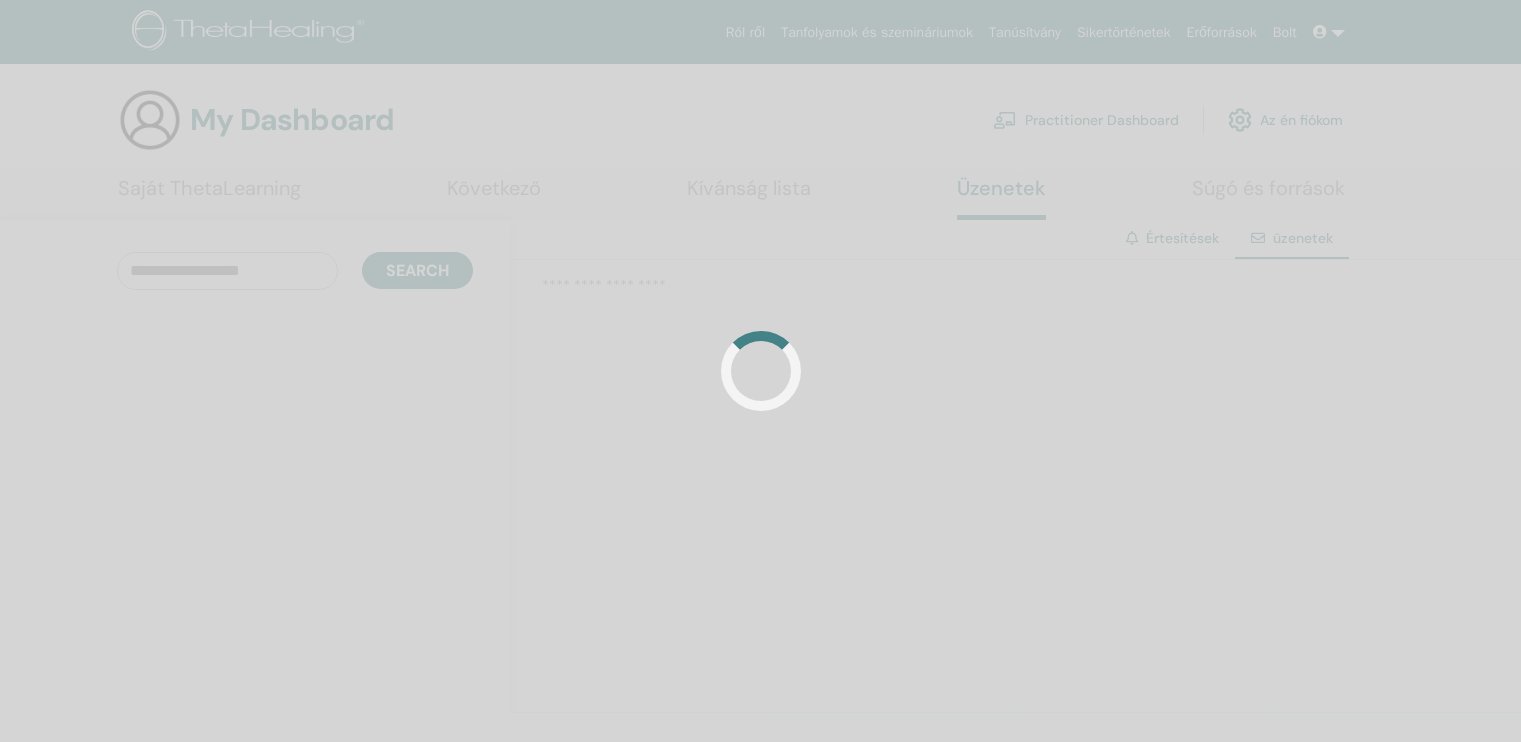 scroll, scrollTop: 0, scrollLeft: 0, axis: both 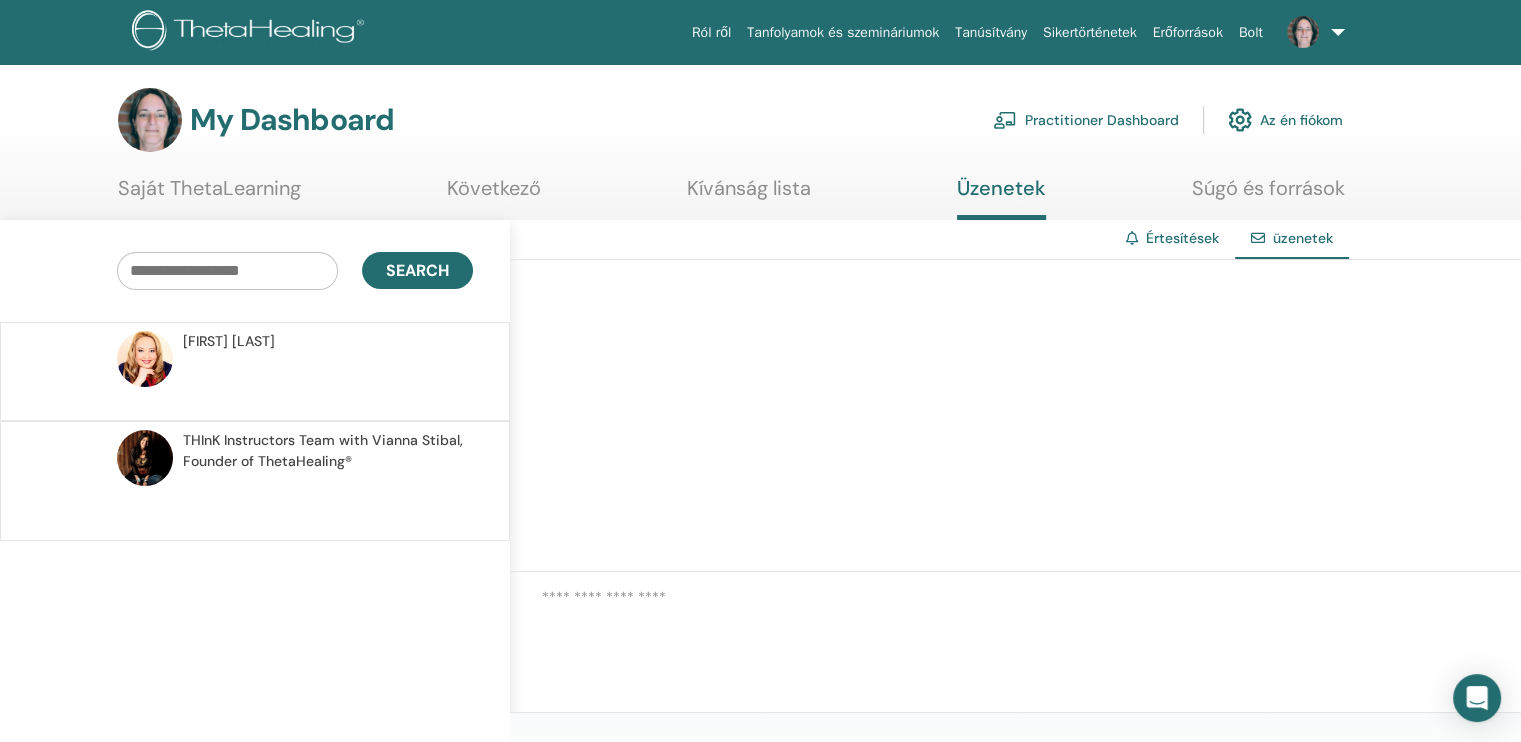 click at bounding box center [328, 502] 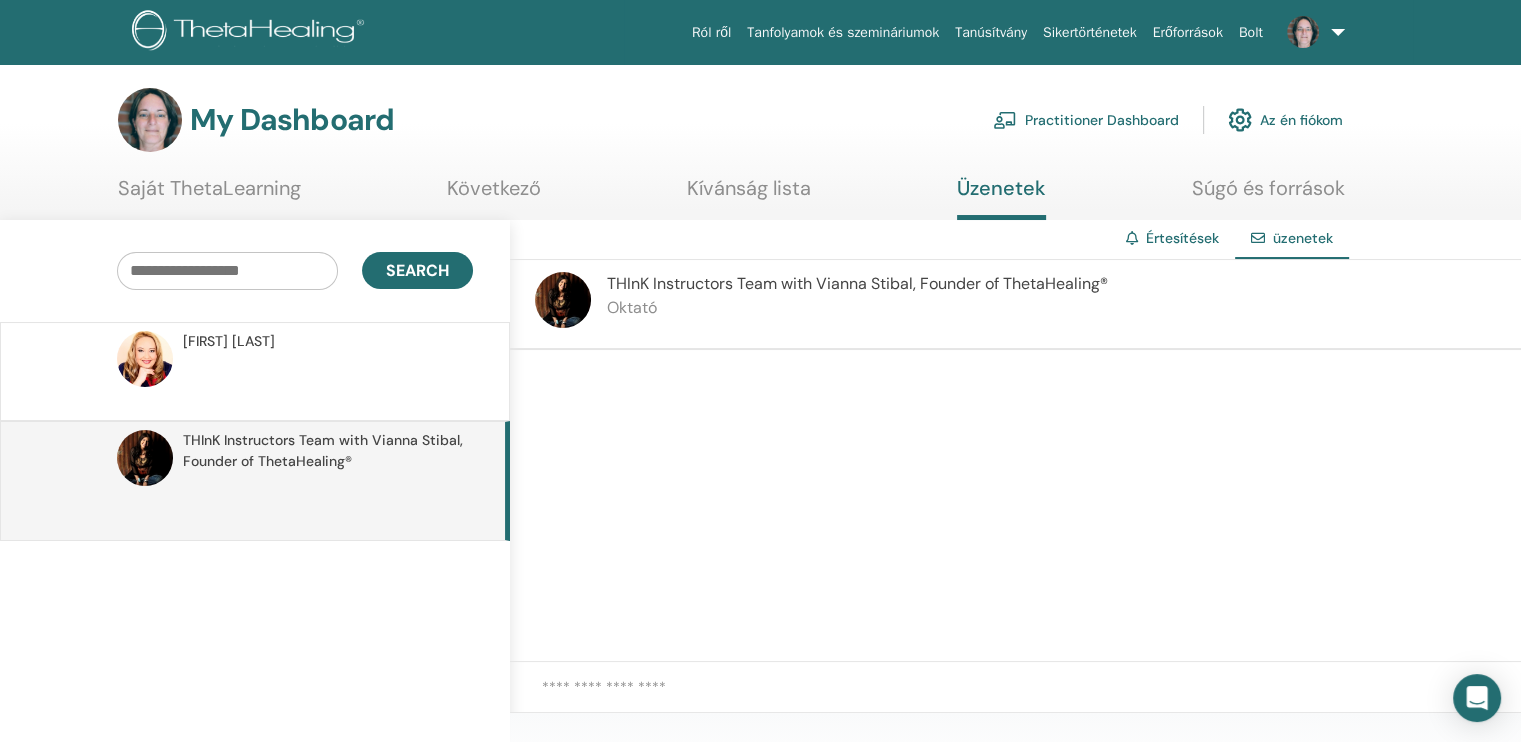 click on "THInK Instructors Team with Vianna Stibal,   Founder of ThetaHealing®" at bounding box center (857, 283) 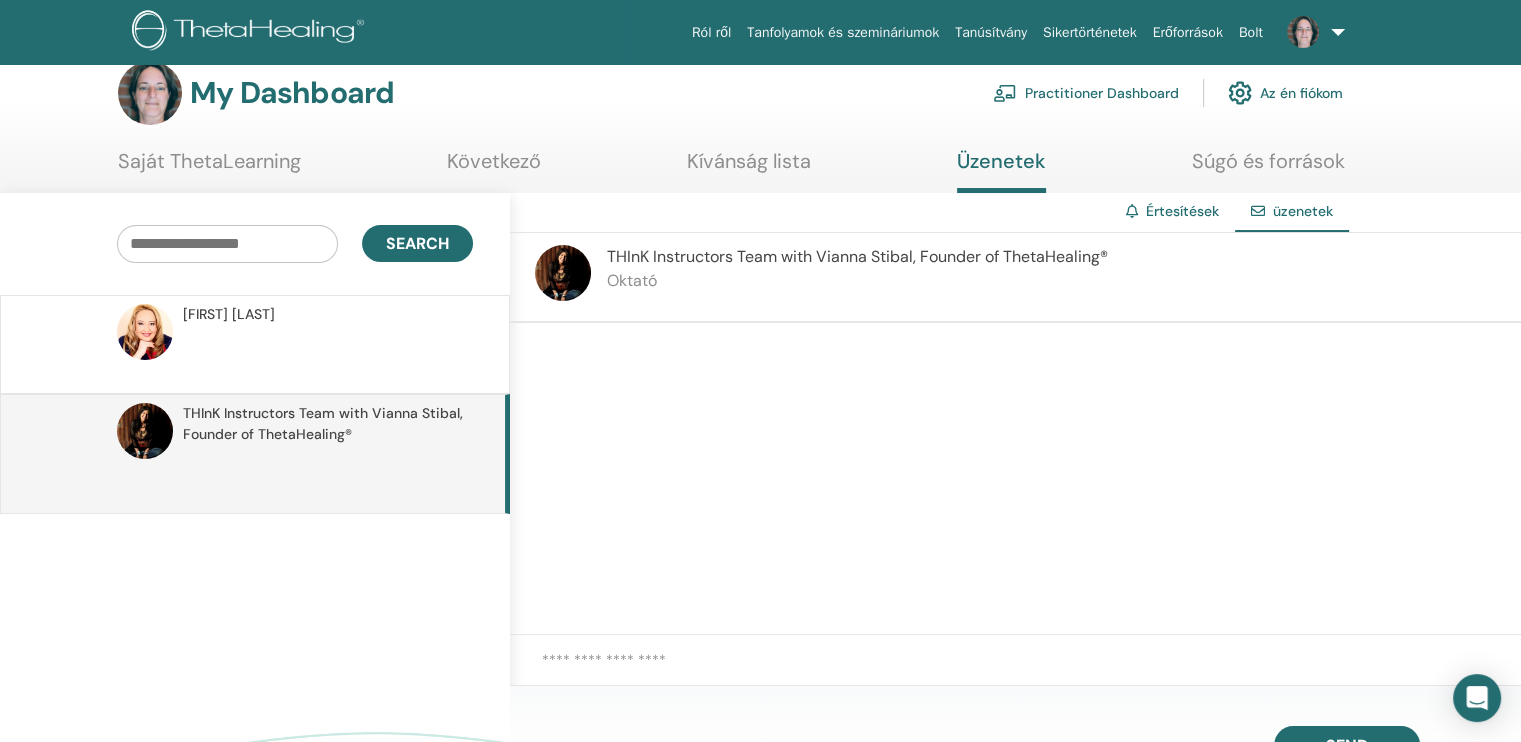 scroll, scrollTop: 0, scrollLeft: 0, axis: both 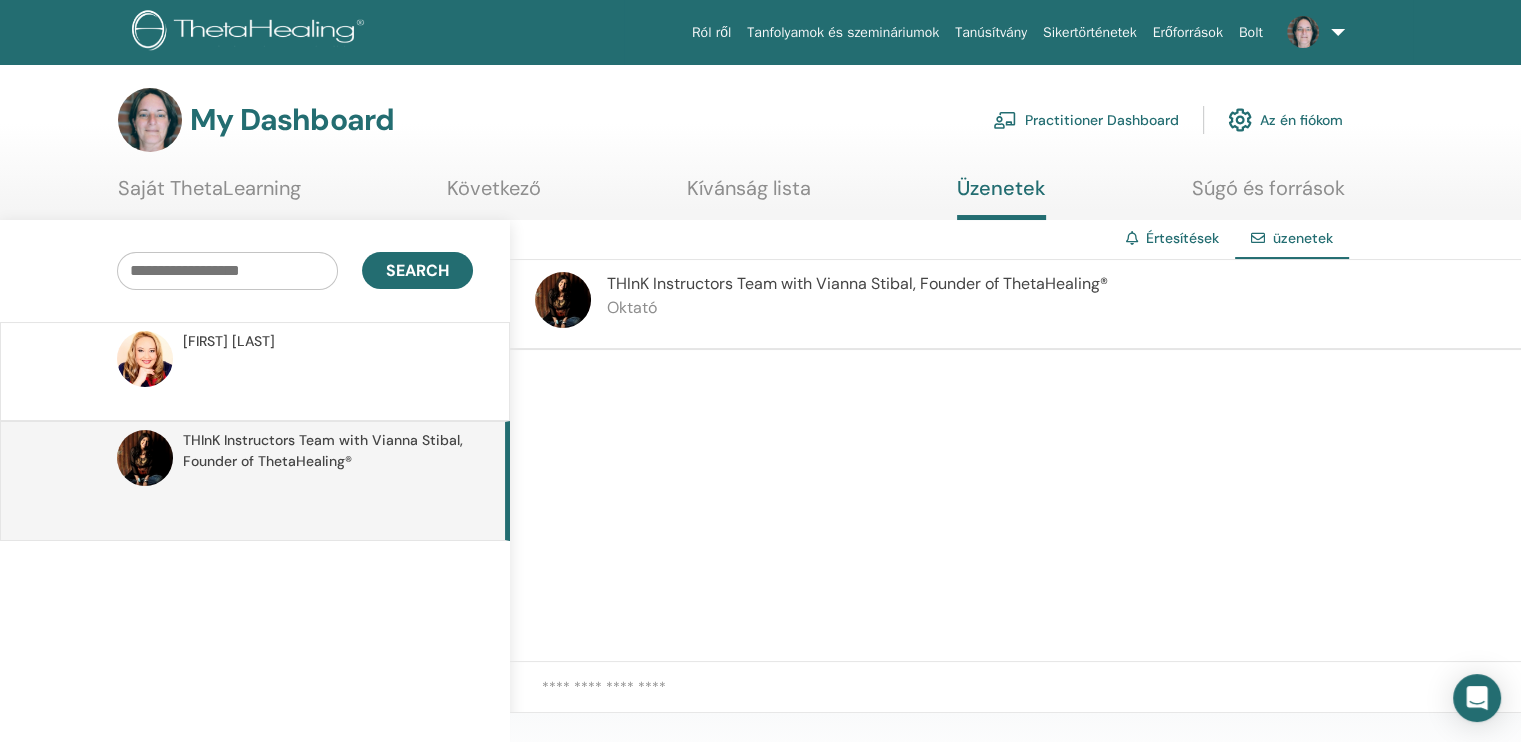 click at bounding box center (328, 382) 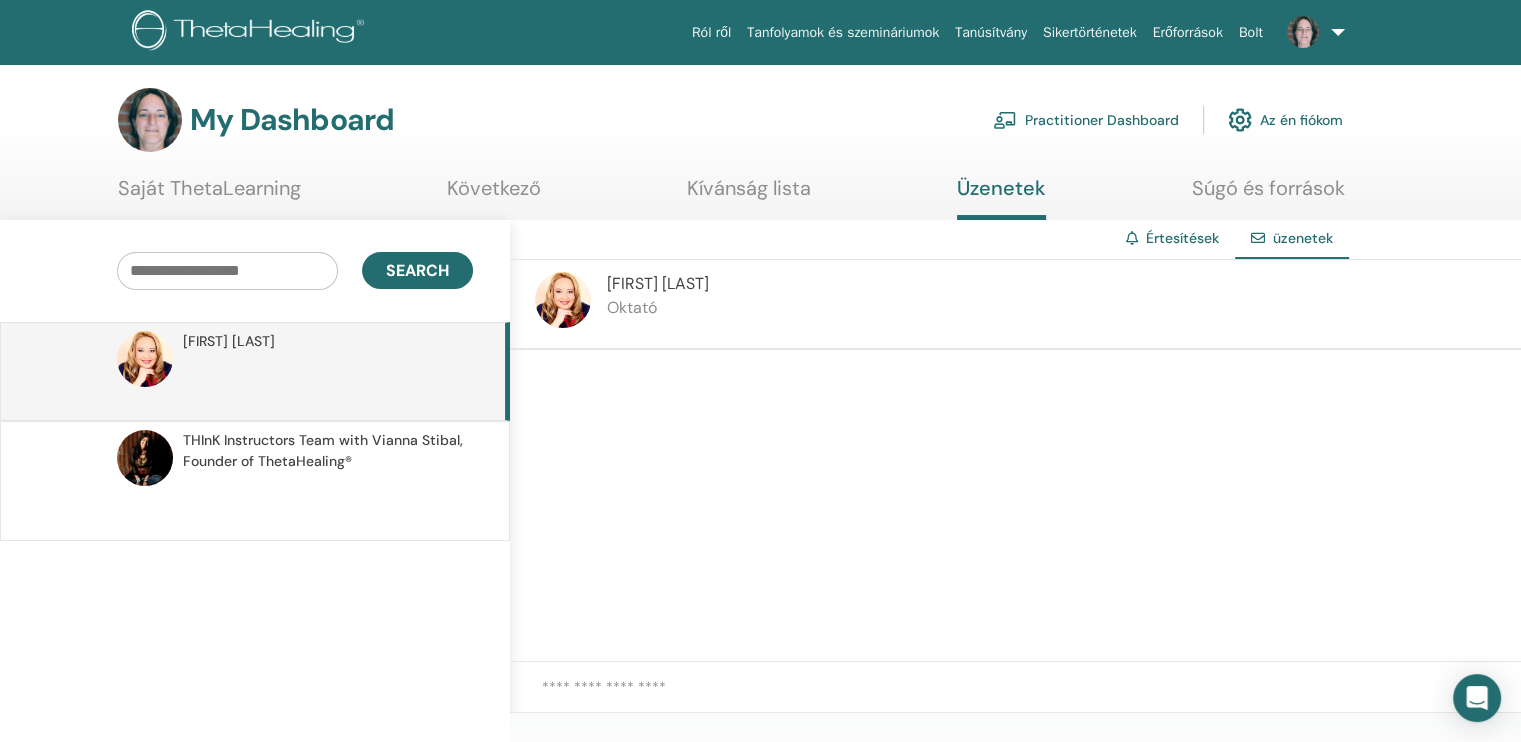 click on "Saját ThetaLearning" at bounding box center (209, 195) 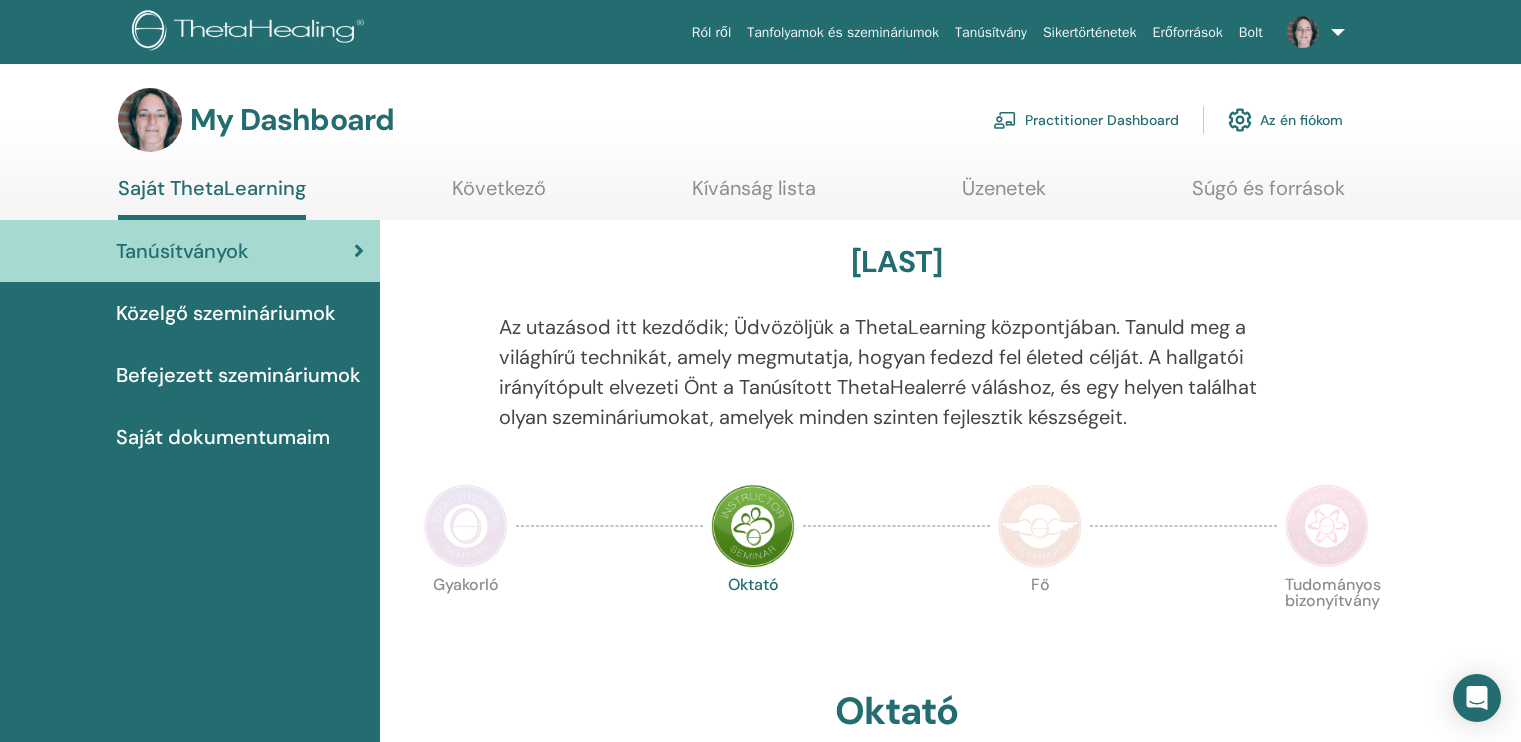 scroll, scrollTop: 0, scrollLeft: 0, axis: both 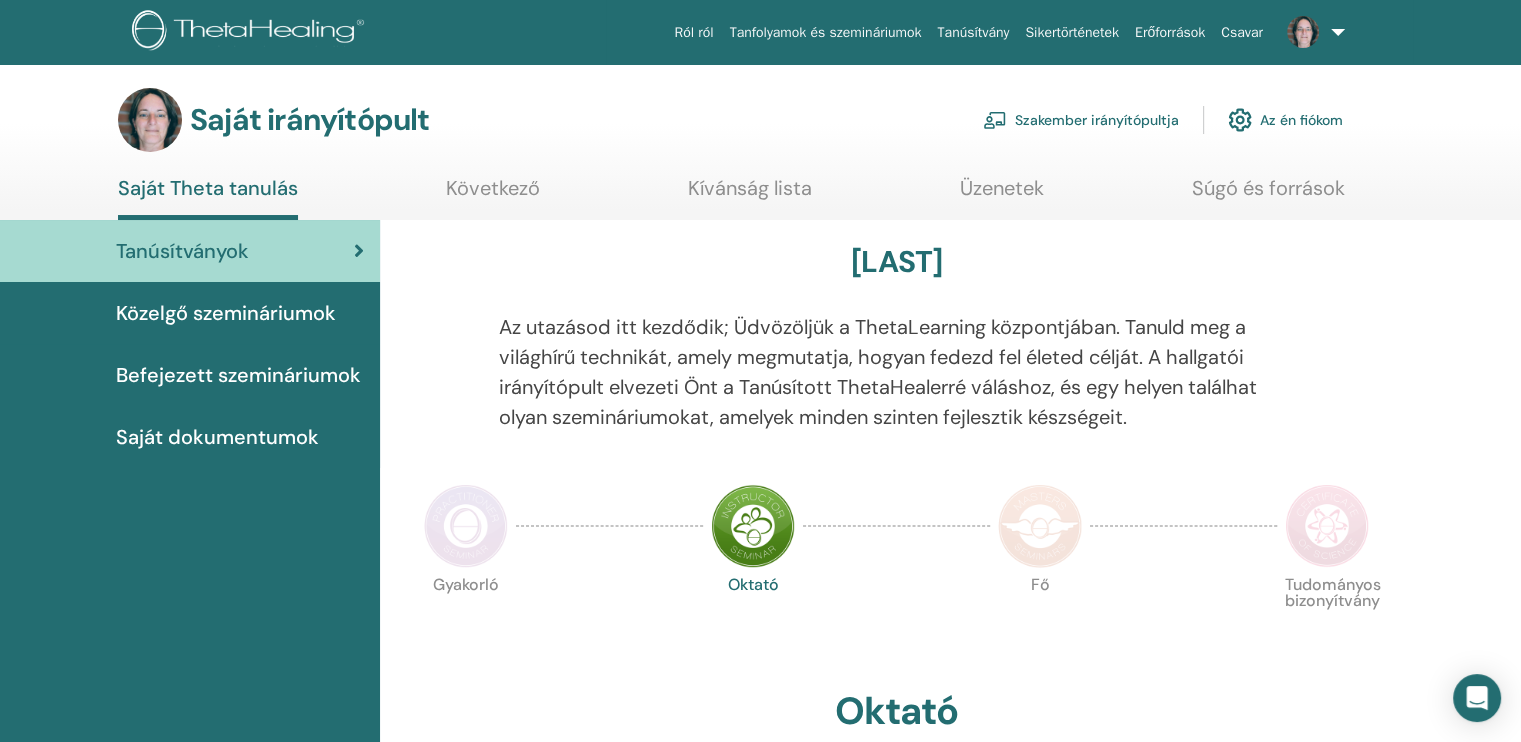 click on "Saját dokumentumok" at bounding box center [217, 437] 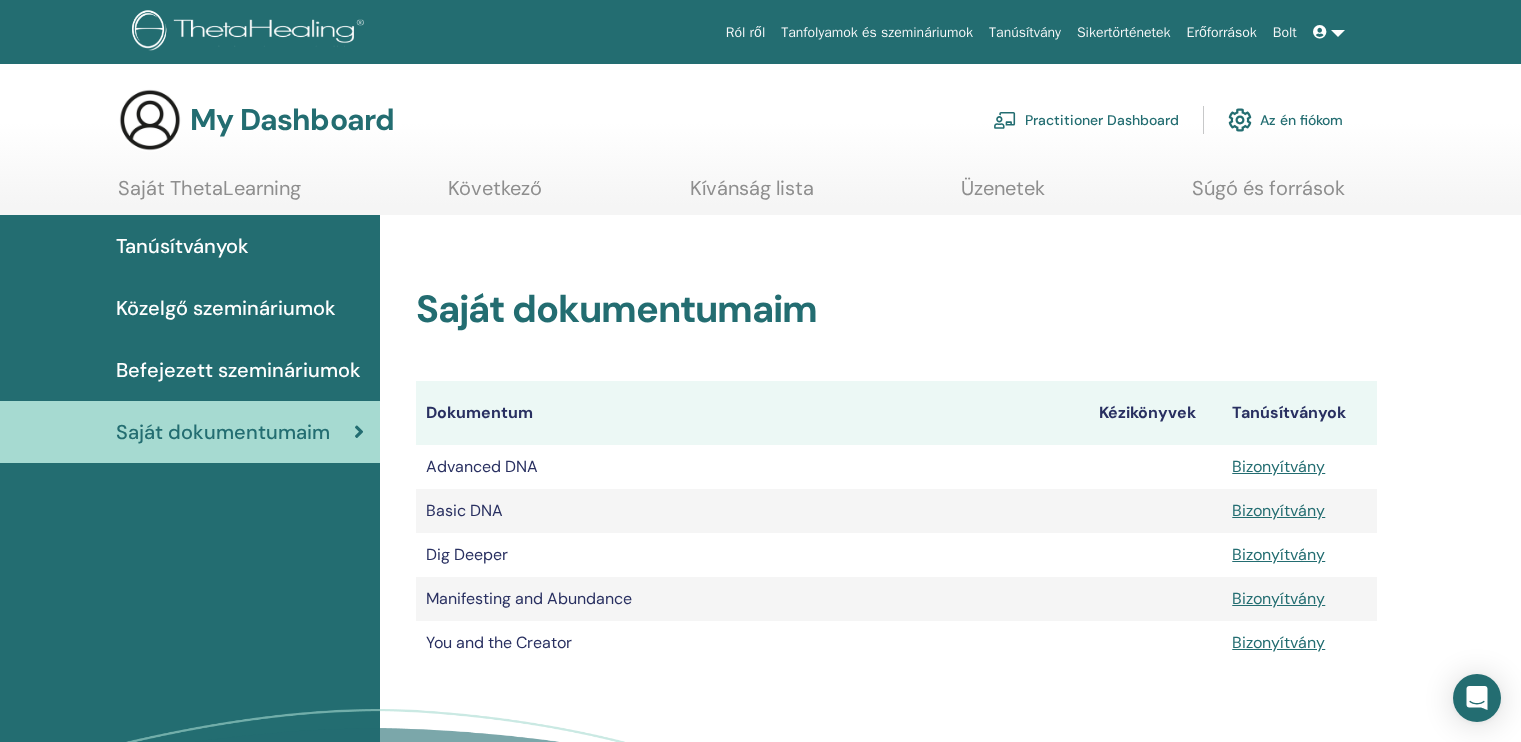 scroll, scrollTop: 0, scrollLeft: 0, axis: both 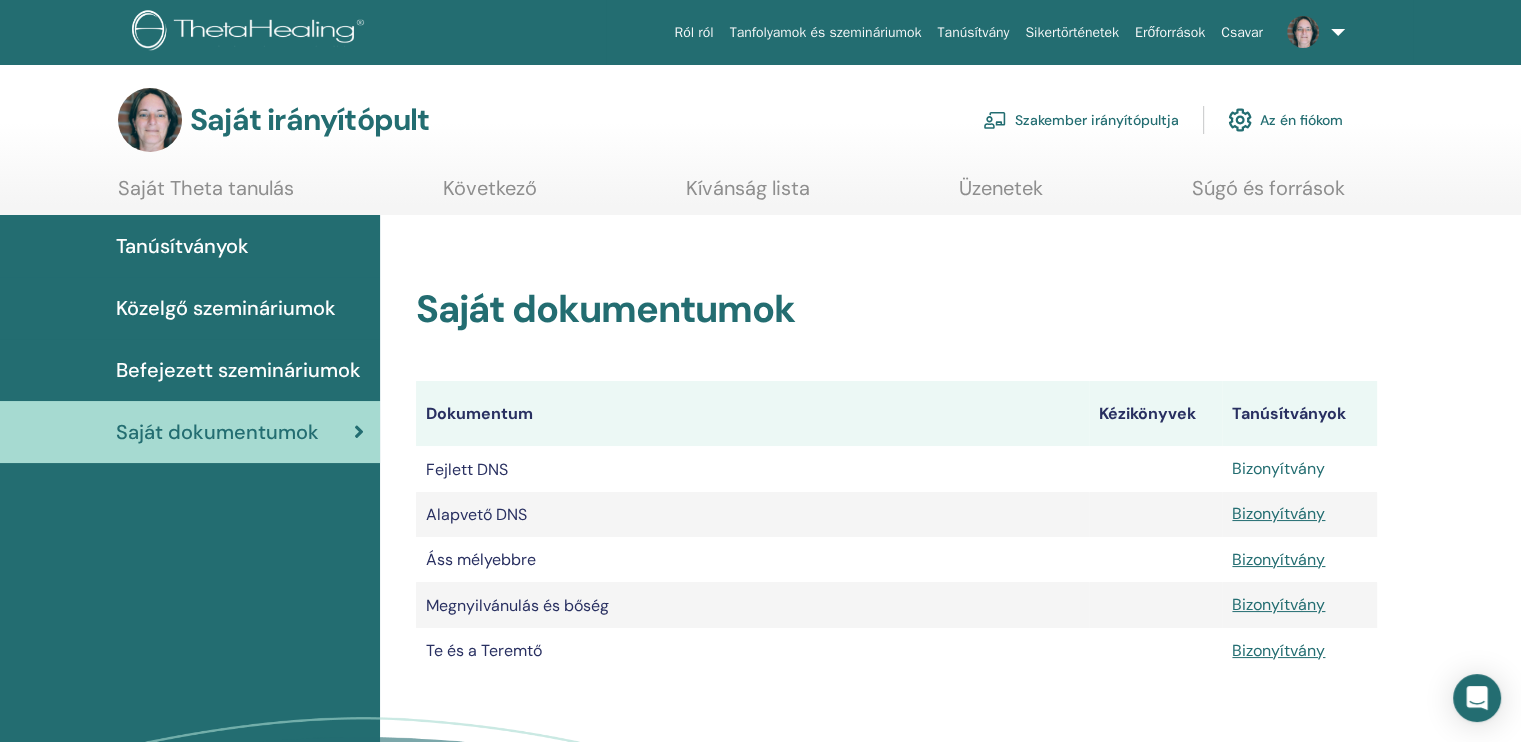 click on "Bizonyítvány" at bounding box center (1278, 468) 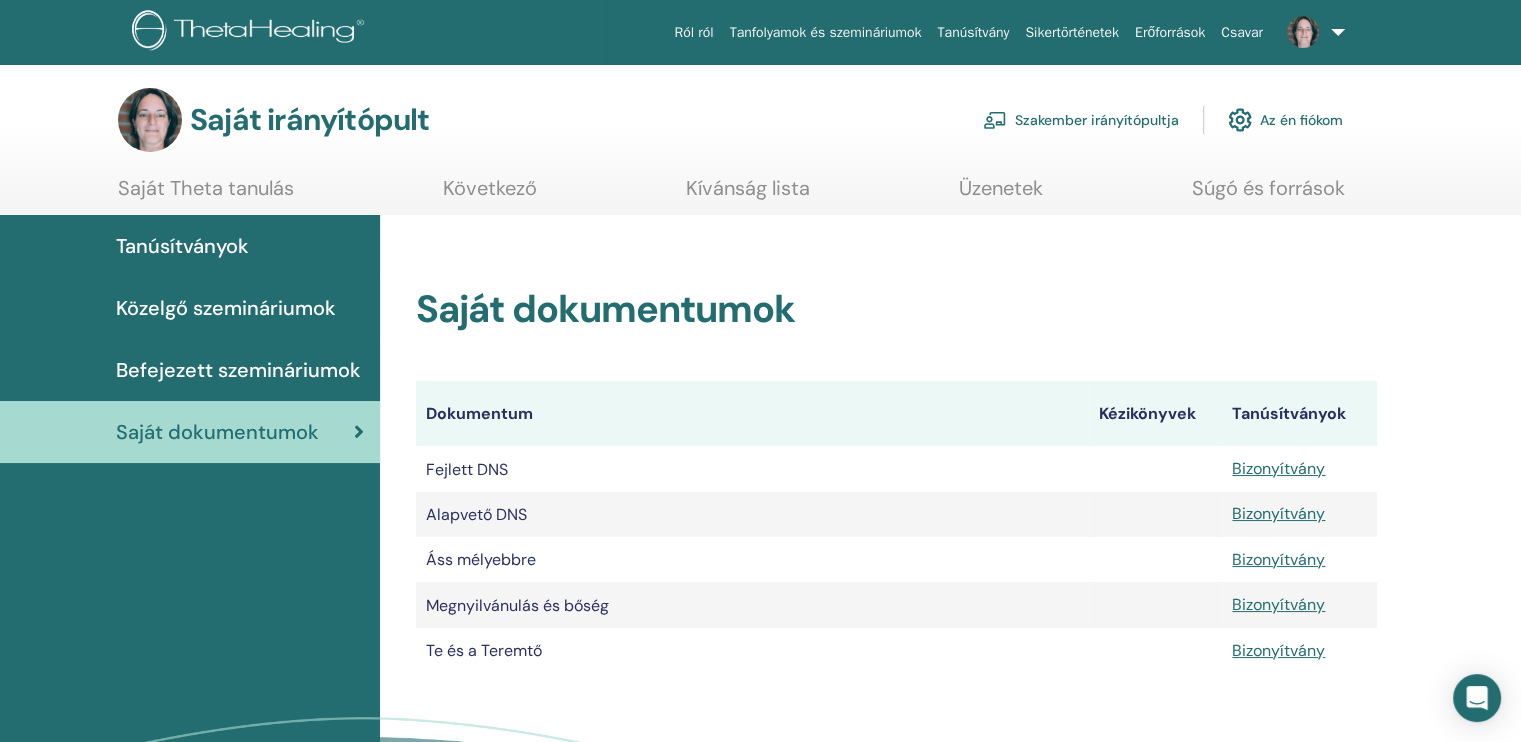 click on "Szakember irányítópultja" at bounding box center [1097, 121] 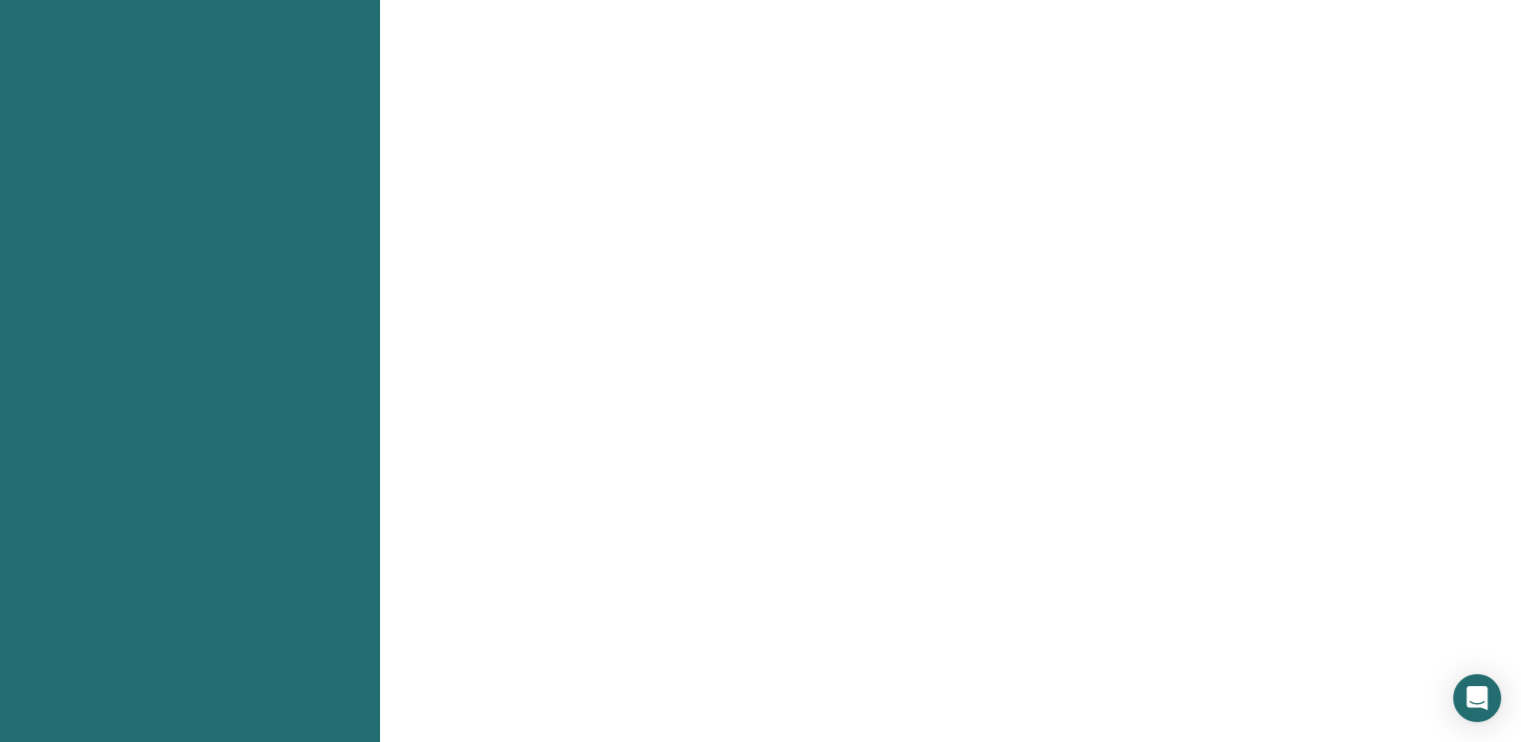 scroll, scrollTop: 700, scrollLeft: 0, axis: vertical 